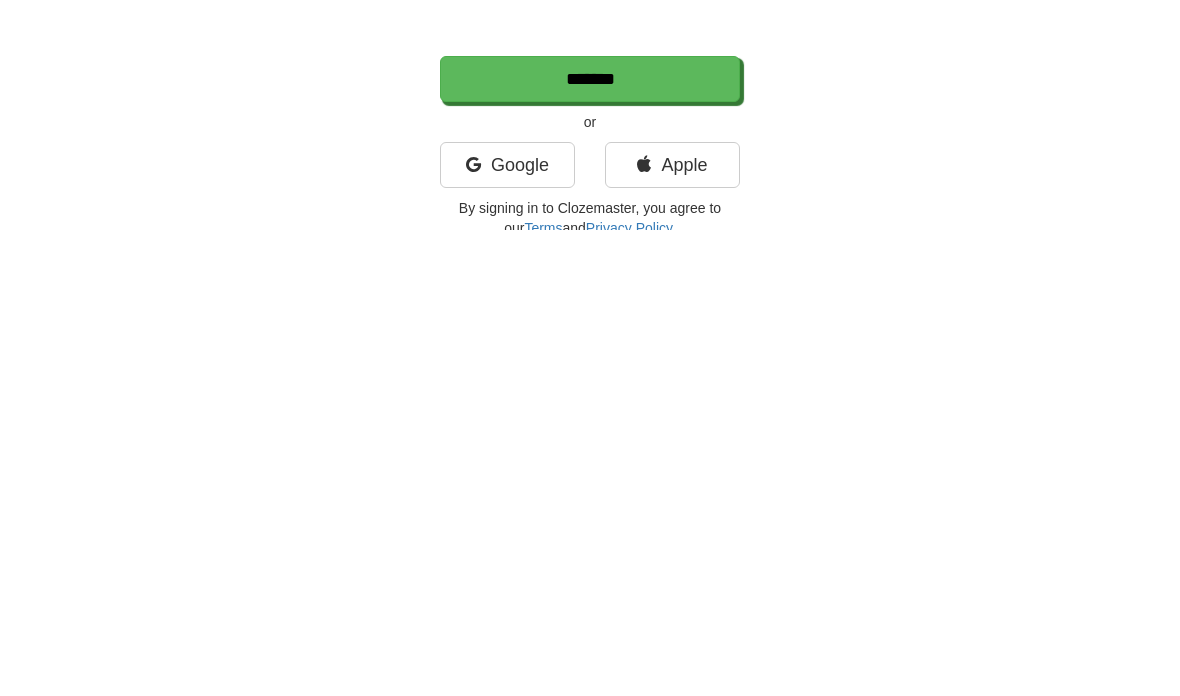scroll, scrollTop: 67, scrollLeft: 0, axis: vertical 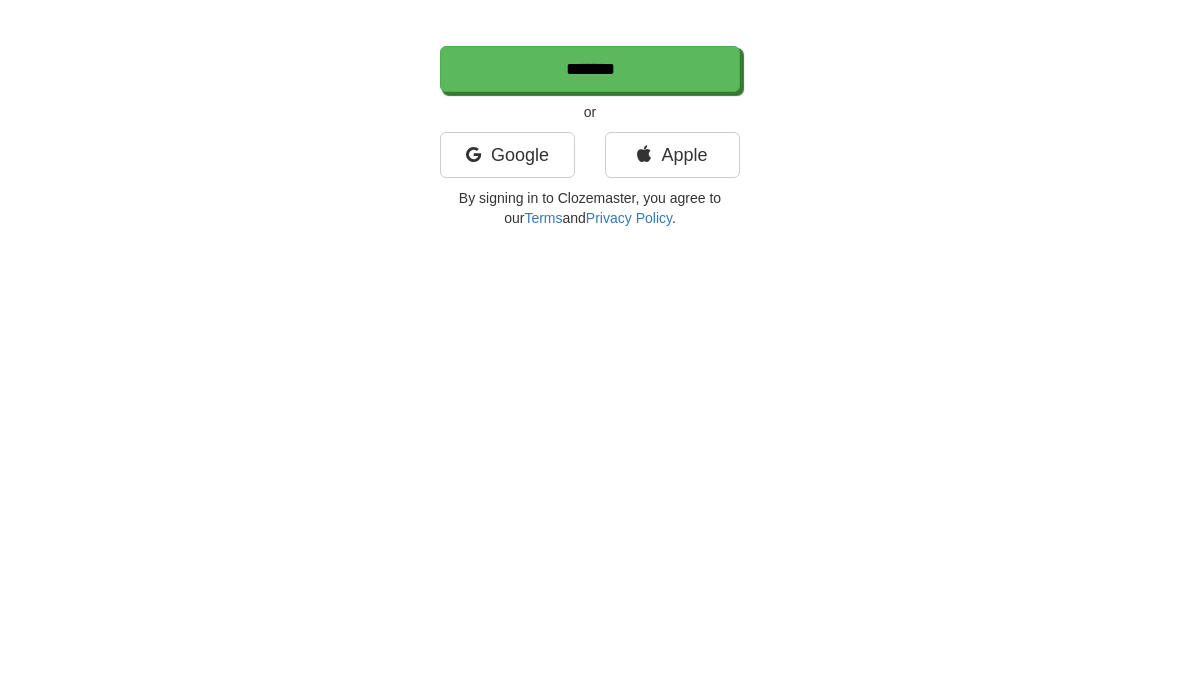 click on "Google" at bounding box center [507, 621] 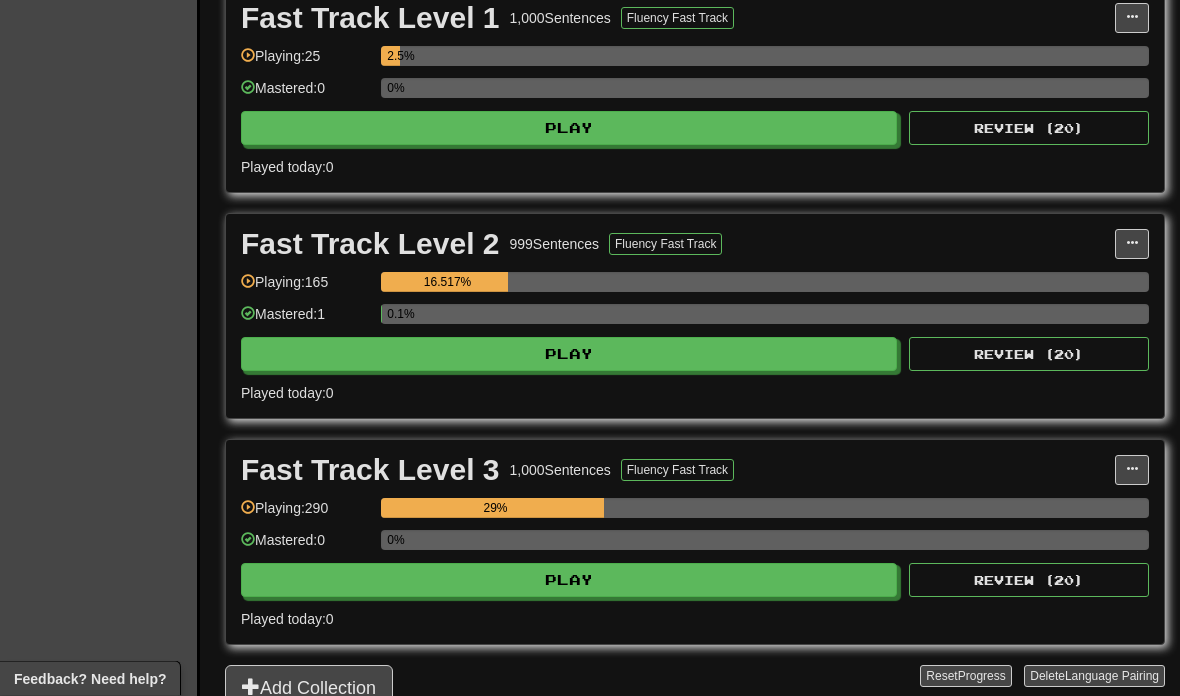 scroll, scrollTop: 912, scrollLeft: 0, axis: vertical 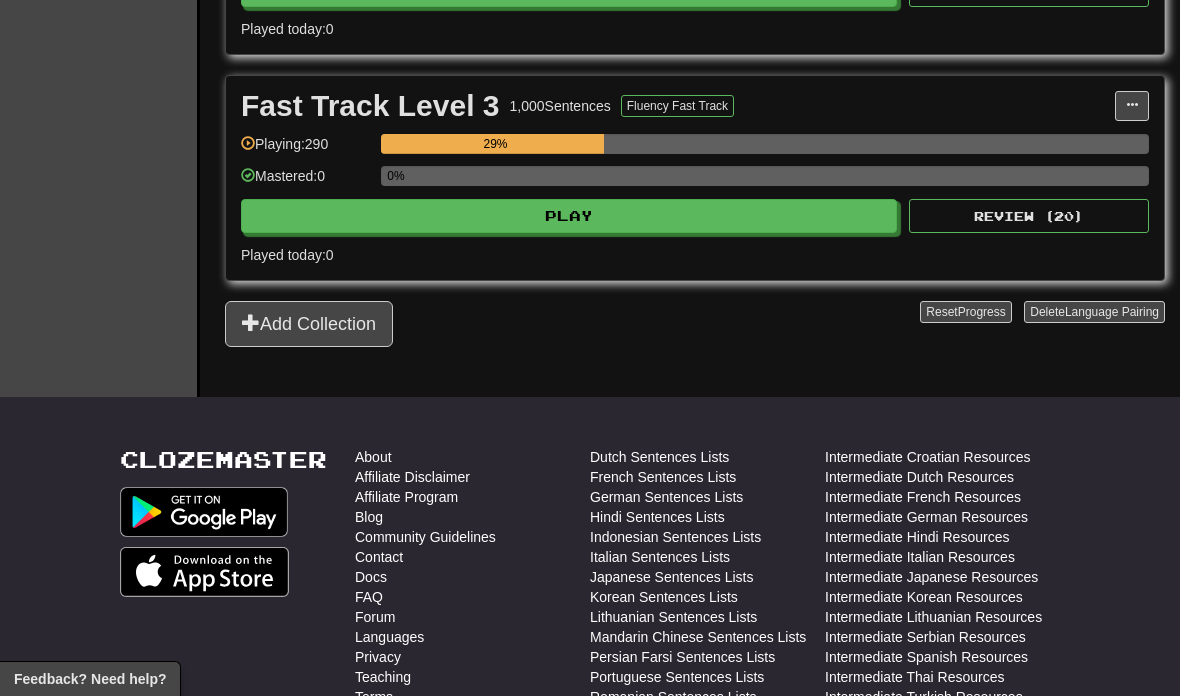 click on "Play" at bounding box center [569, 216] 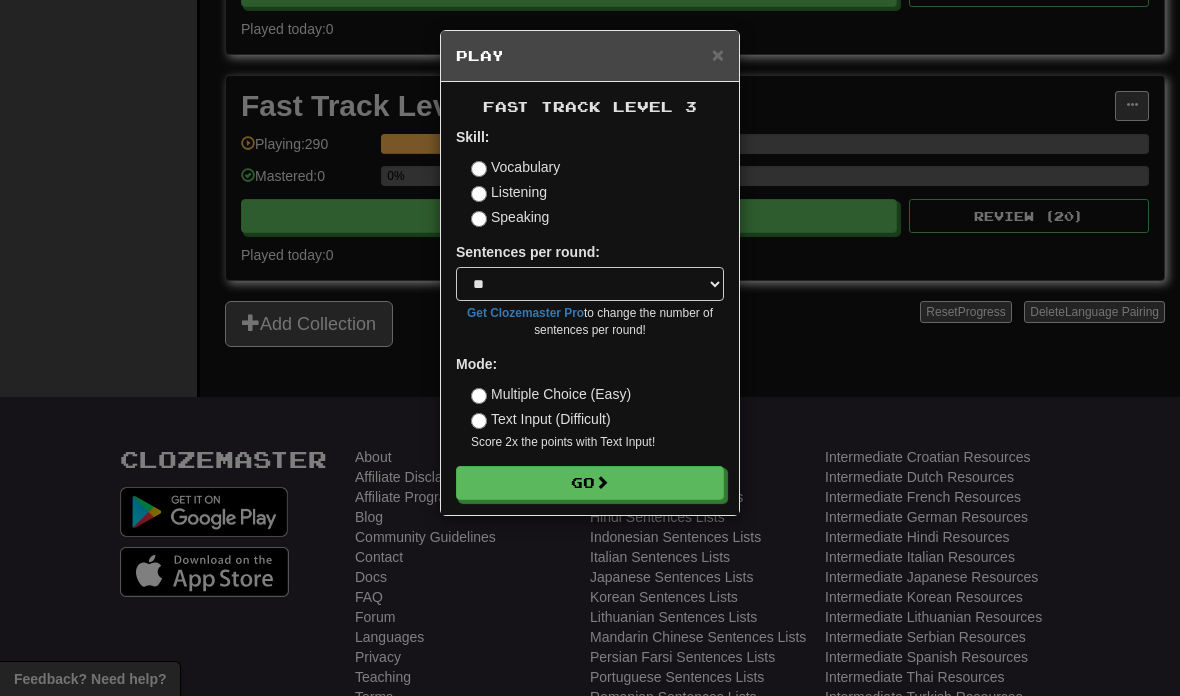 click on "Go" at bounding box center (590, 483) 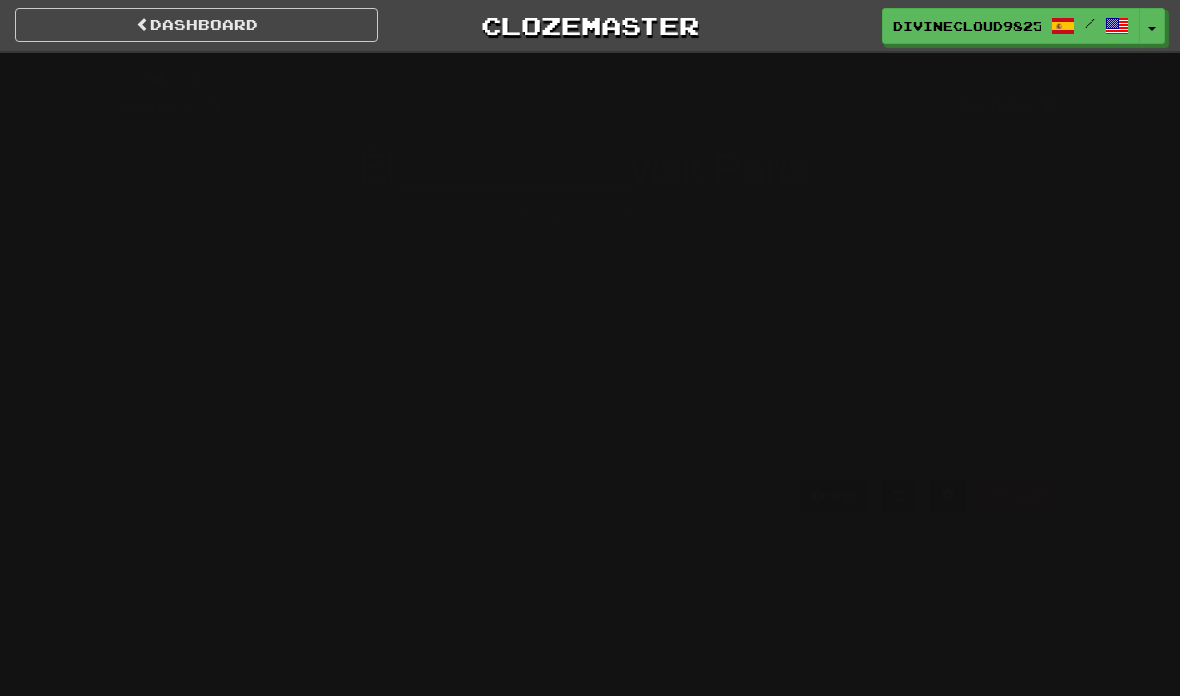 scroll, scrollTop: 0, scrollLeft: 0, axis: both 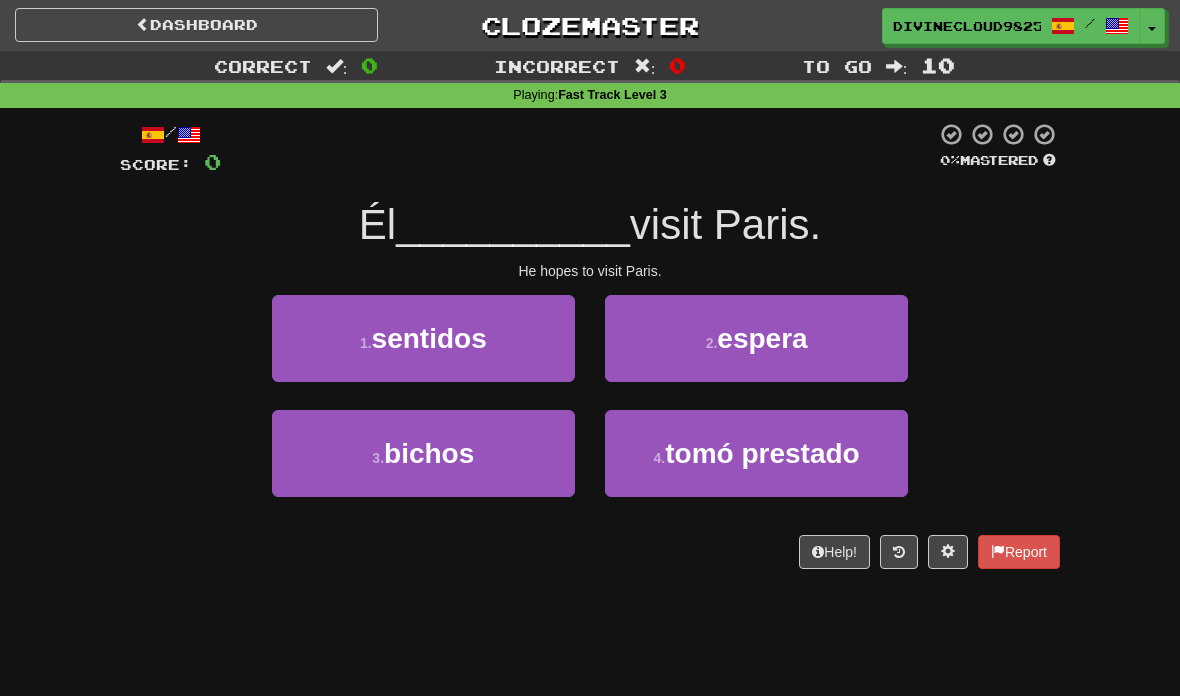 click on "2 .  espera" at bounding box center (756, 338) 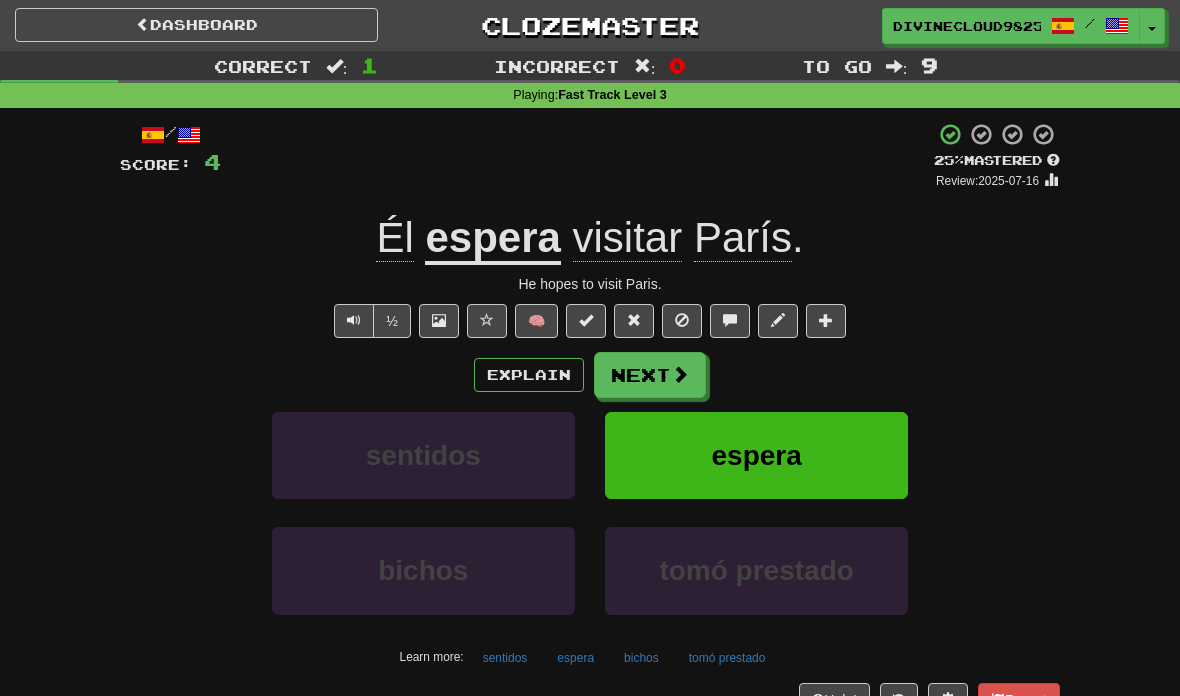 click at bounding box center [680, 374] 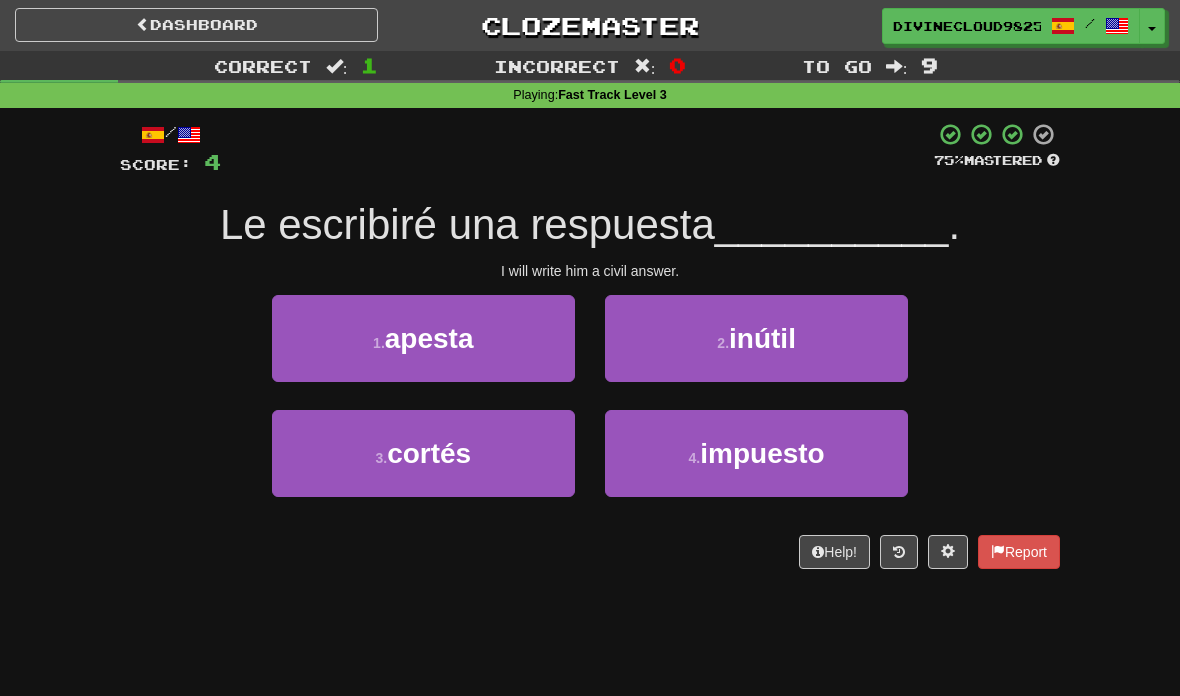 click on "4 .  impuesto" at bounding box center [756, 453] 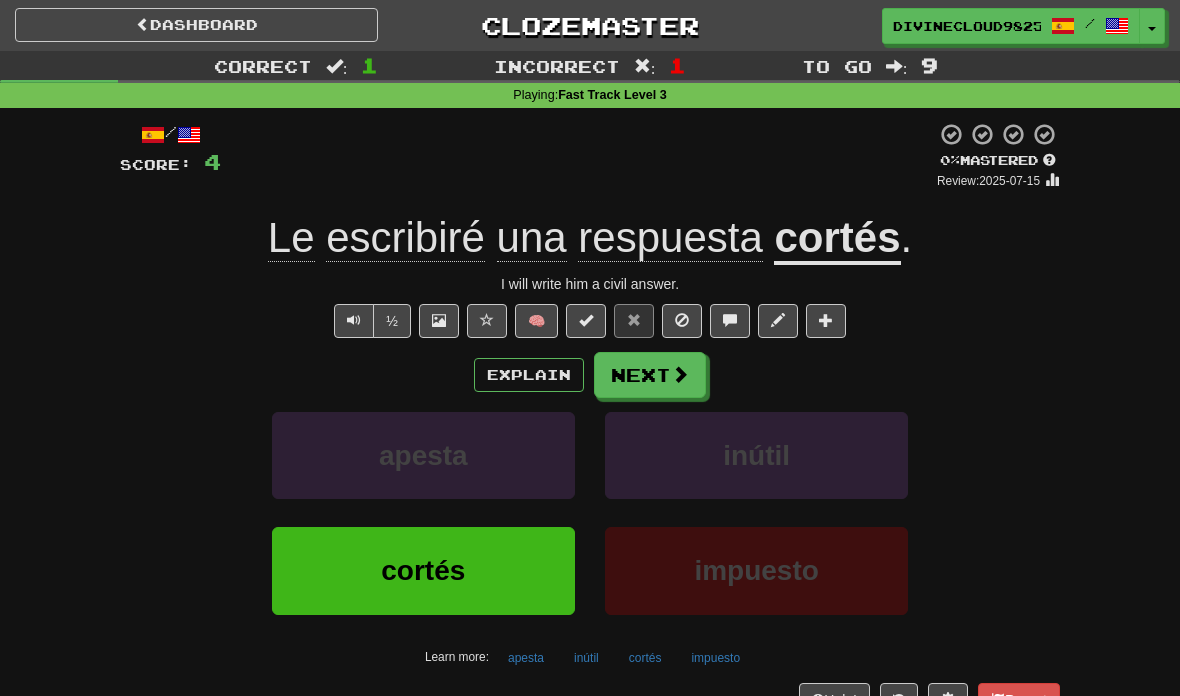 click on "Explain" at bounding box center (529, 375) 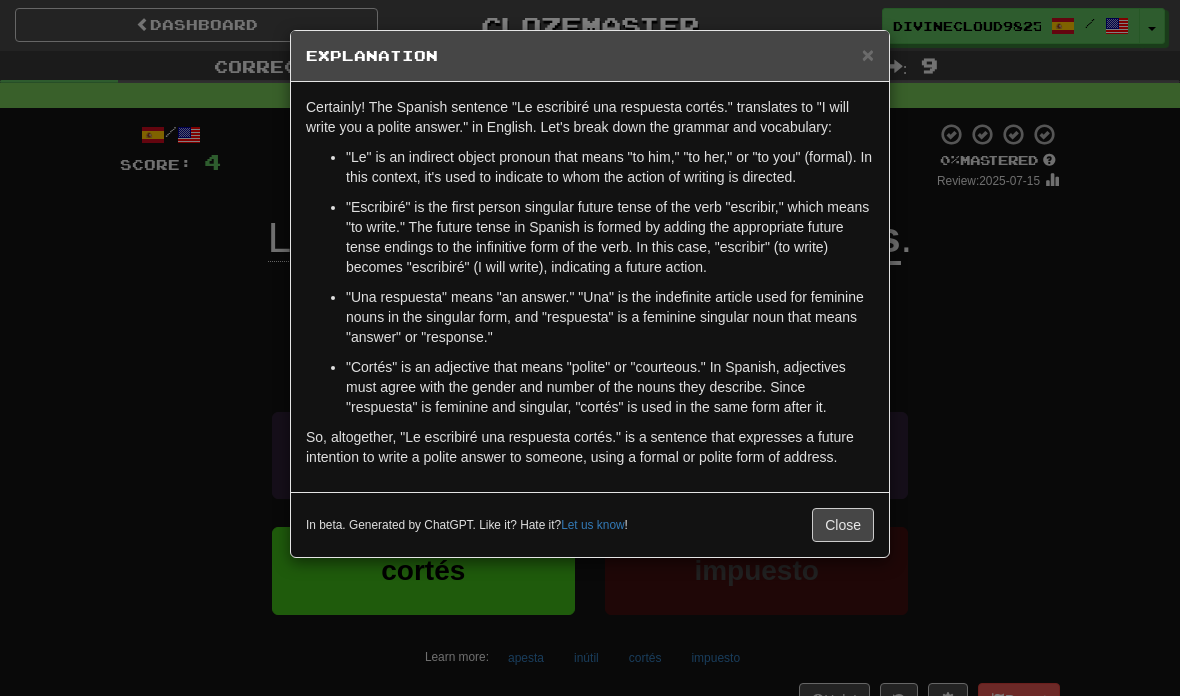 click on "× Explanation Certainly! The Spanish sentence "Le escribiré una respuesta cortés." translates to "I will write you a polite answer." in English. Let's break down the grammar and vocabulary:
"Le" is an indirect object pronoun that means "to him," "to her," or "to you" (formal). In this context, it's used to indicate to whom the action of writing is directed.
"Escribiré" is the first person singular future tense of the verb "escribir," which means "to write." The future tense in Spanish is formed by adding the appropriate future tense endings to the infinitive form of the verb. In this case, "escribir" (to write) becomes "escribiré" (I will write), indicating a future action.
"Una respuesta" means "an answer." "Una" is the indefinite article used for feminine nouns in the singular form, and "respuesta" is a feminine singular noun that means "answer" or "response."
In beta. Generated by ChatGPT. Like it? Hate it?  Let us know ! Close" at bounding box center [590, 348] 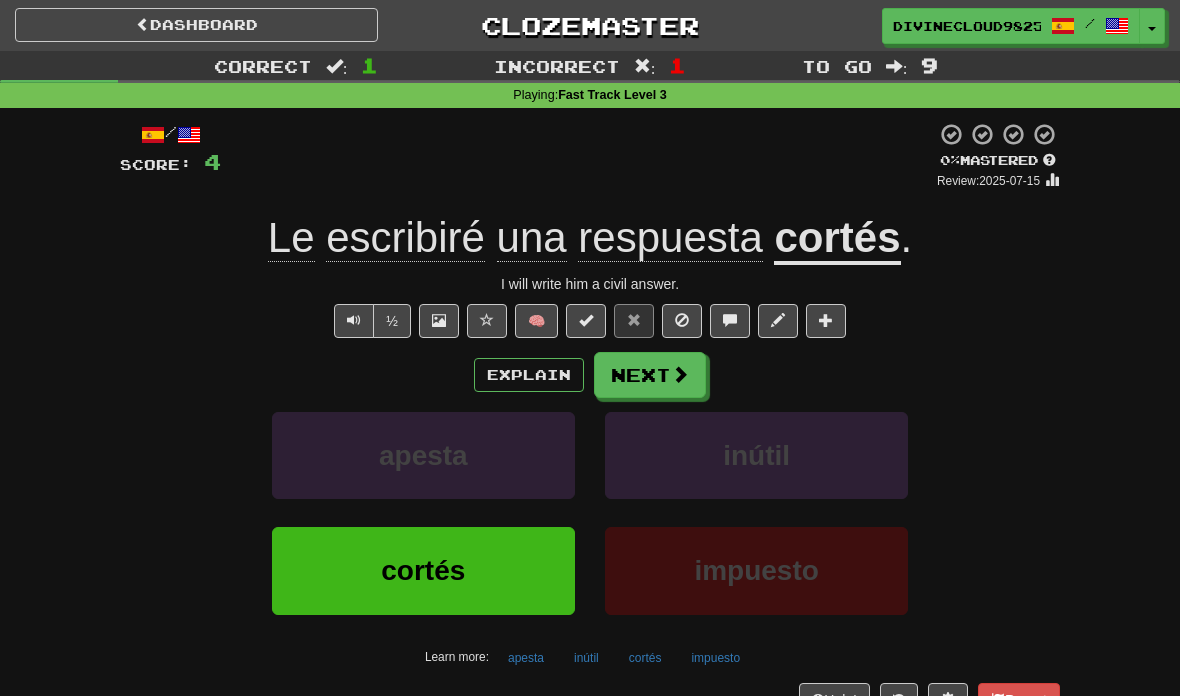 click on "Next" at bounding box center (650, 375) 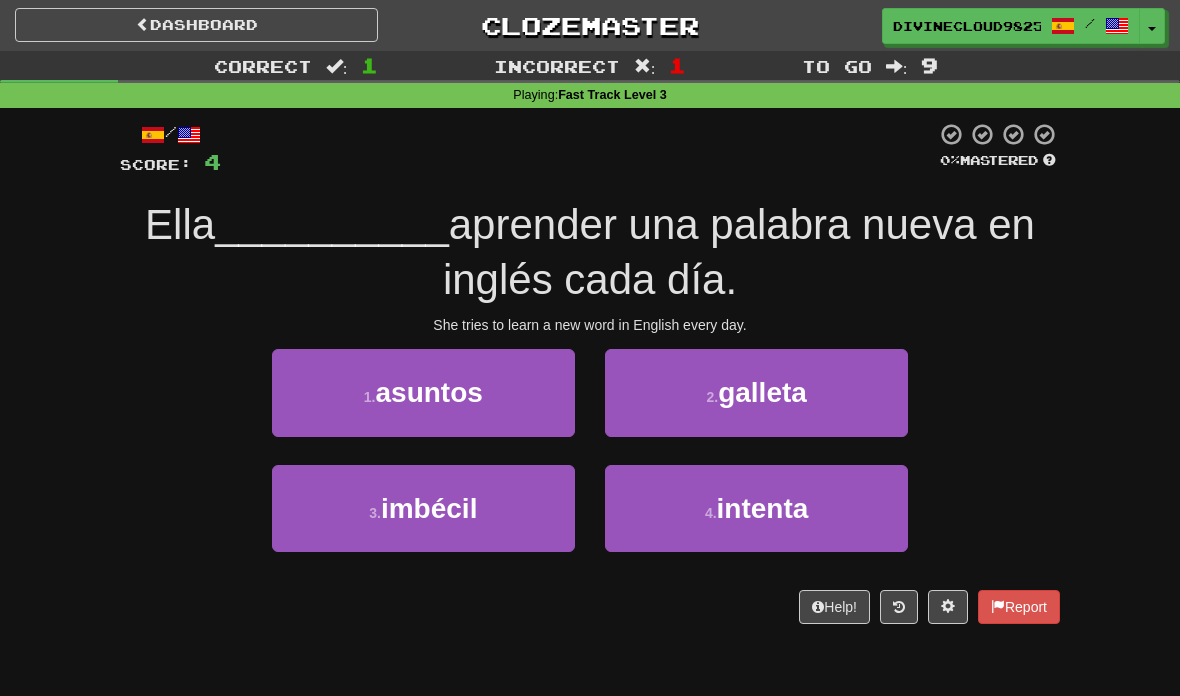 click on "intenta" at bounding box center [763, 508] 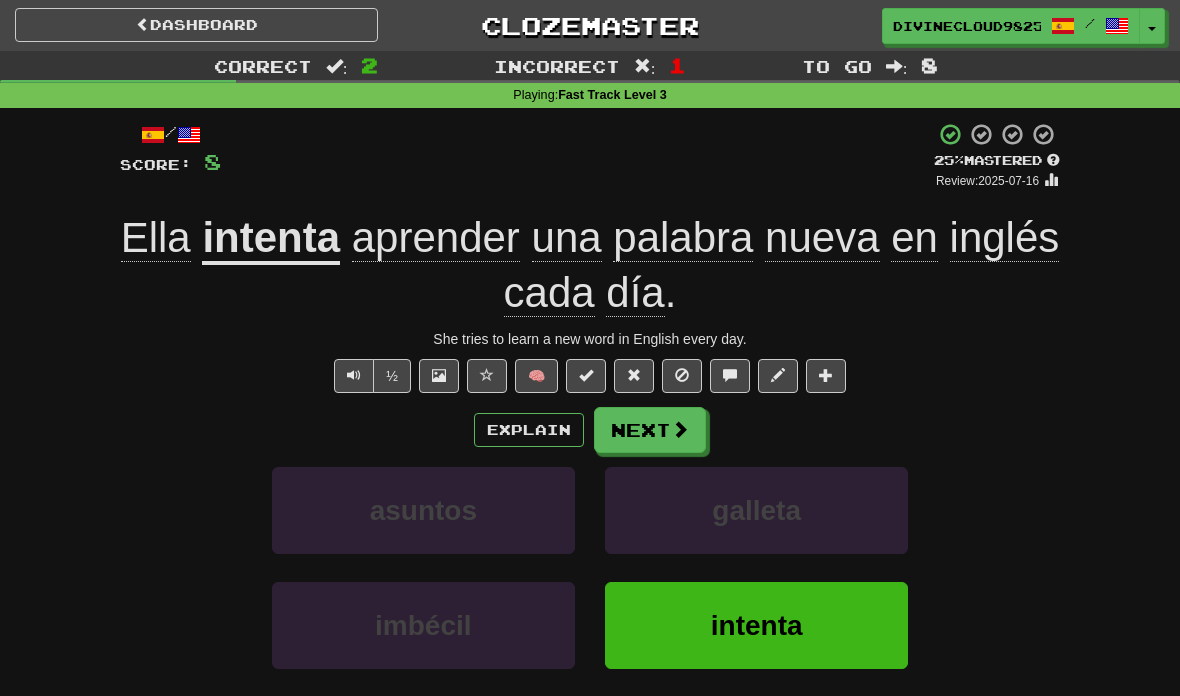 click on "Next" at bounding box center [650, 430] 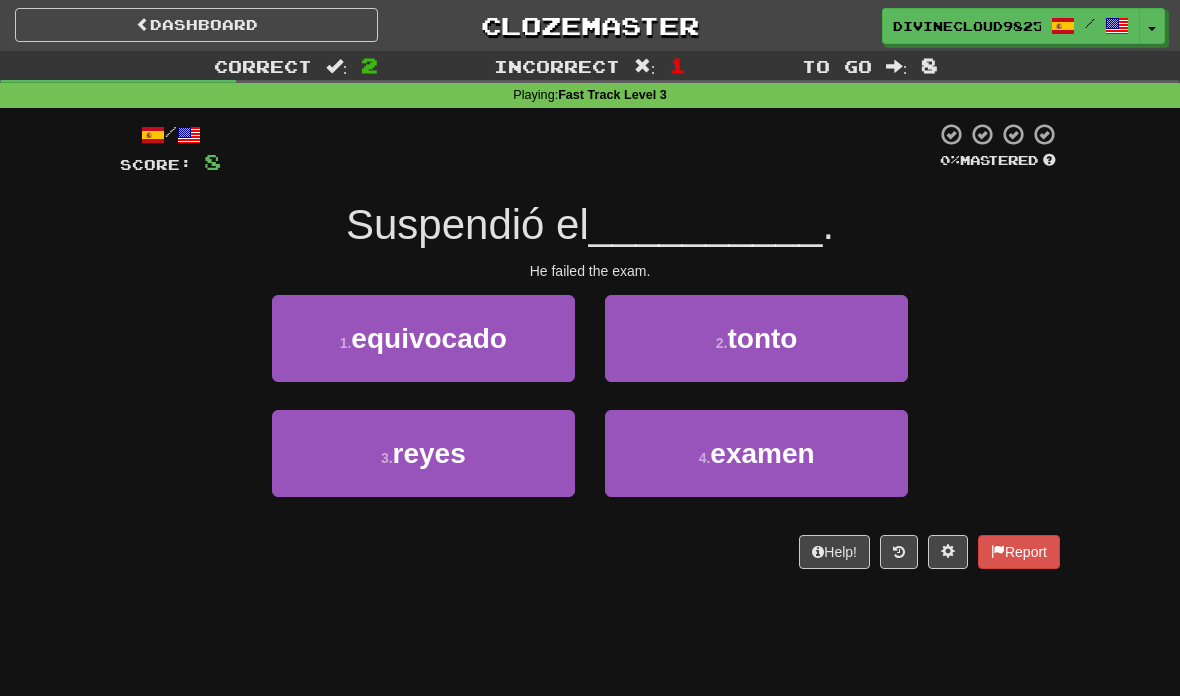 click on "examen" at bounding box center [762, 453] 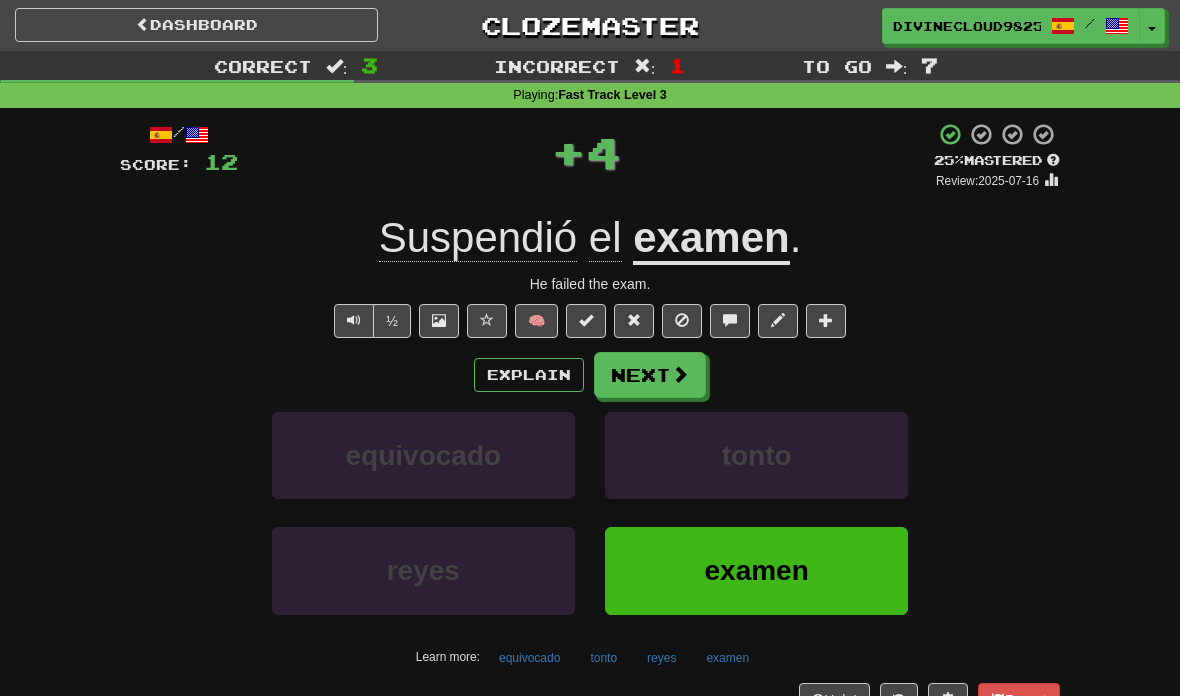 click on "Next" at bounding box center [650, 375] 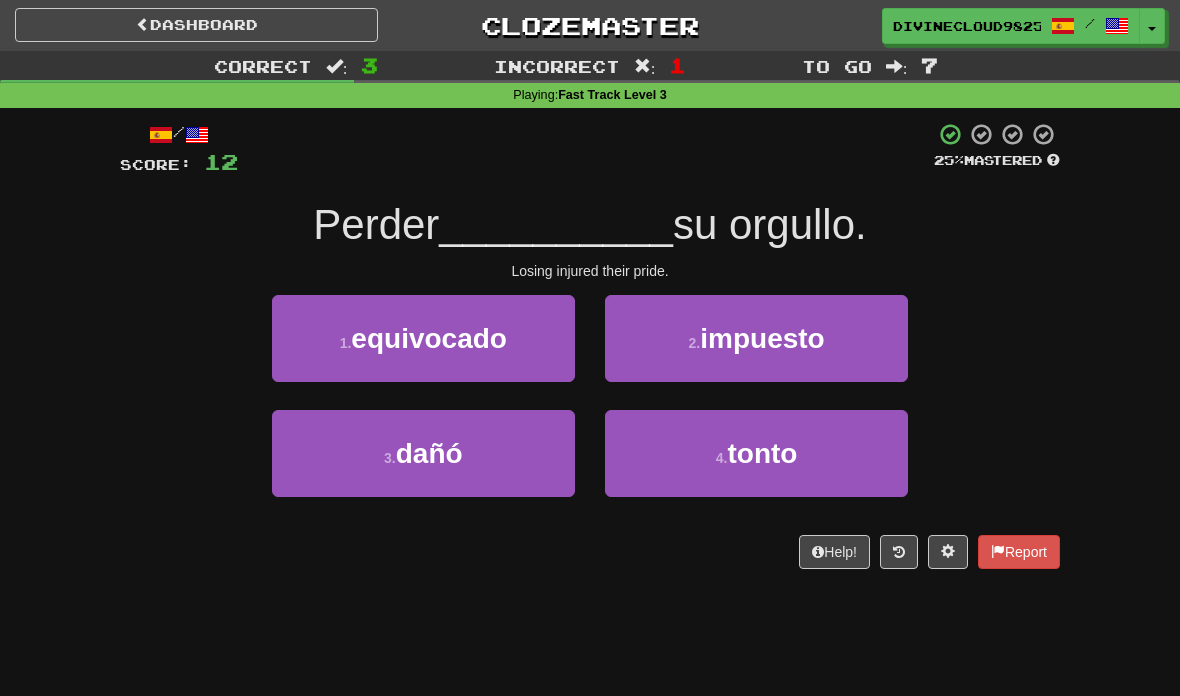 click on "3 .  dañó" at bounding box center [423, 453] 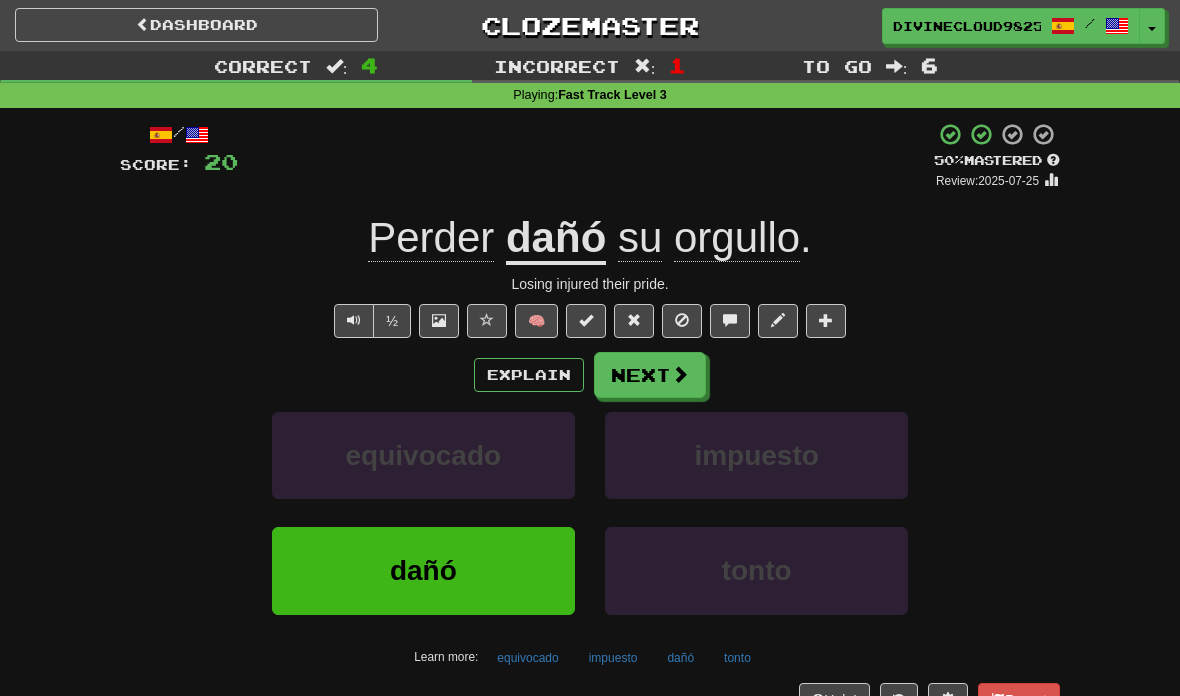 click at bounding box center (354, 321) 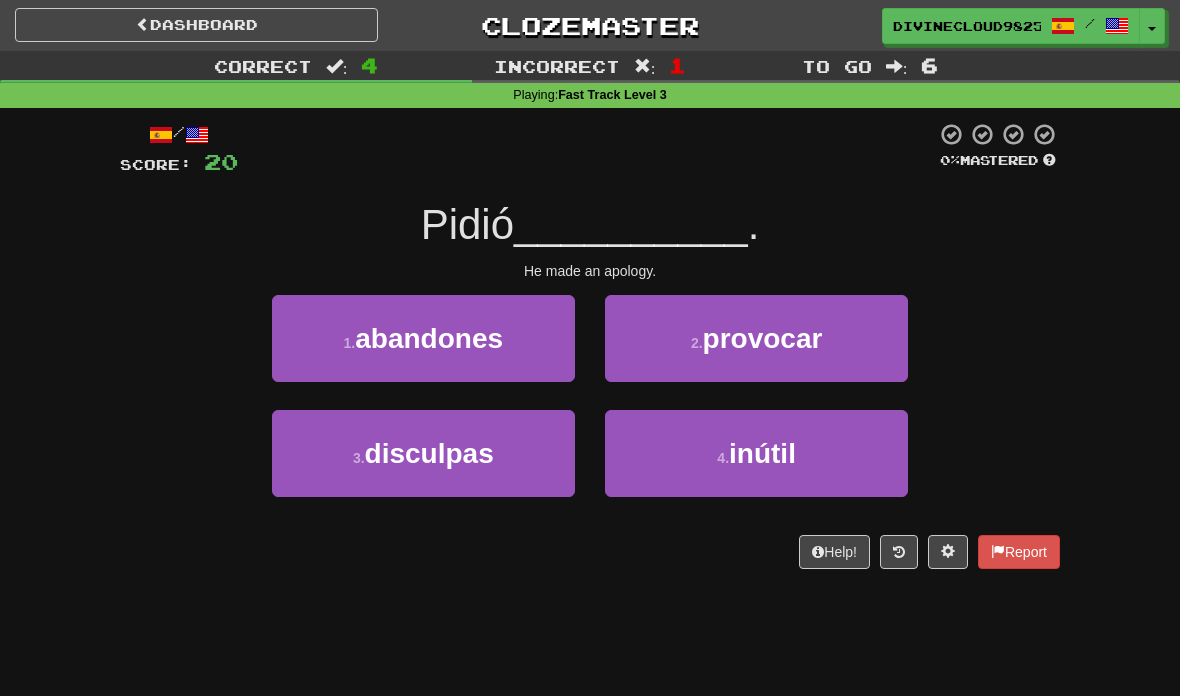 click on "3 .  disculpas" at bounding box center (423, 453) 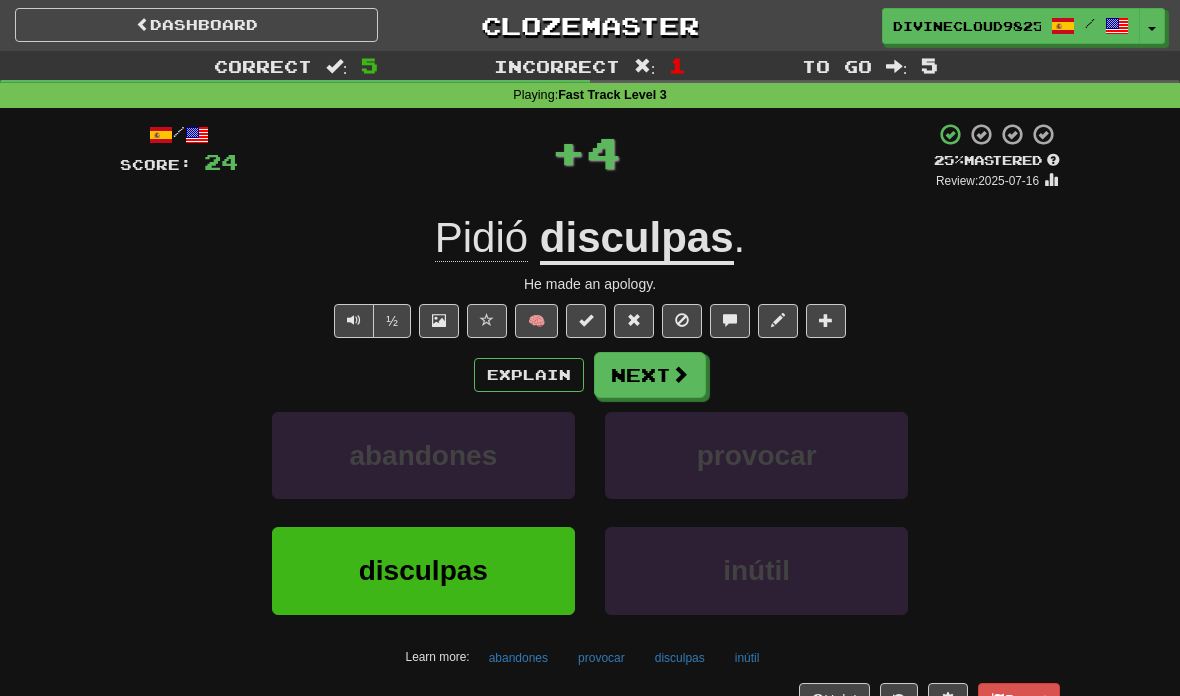 click on "Next" at bounding box center [650, 375] 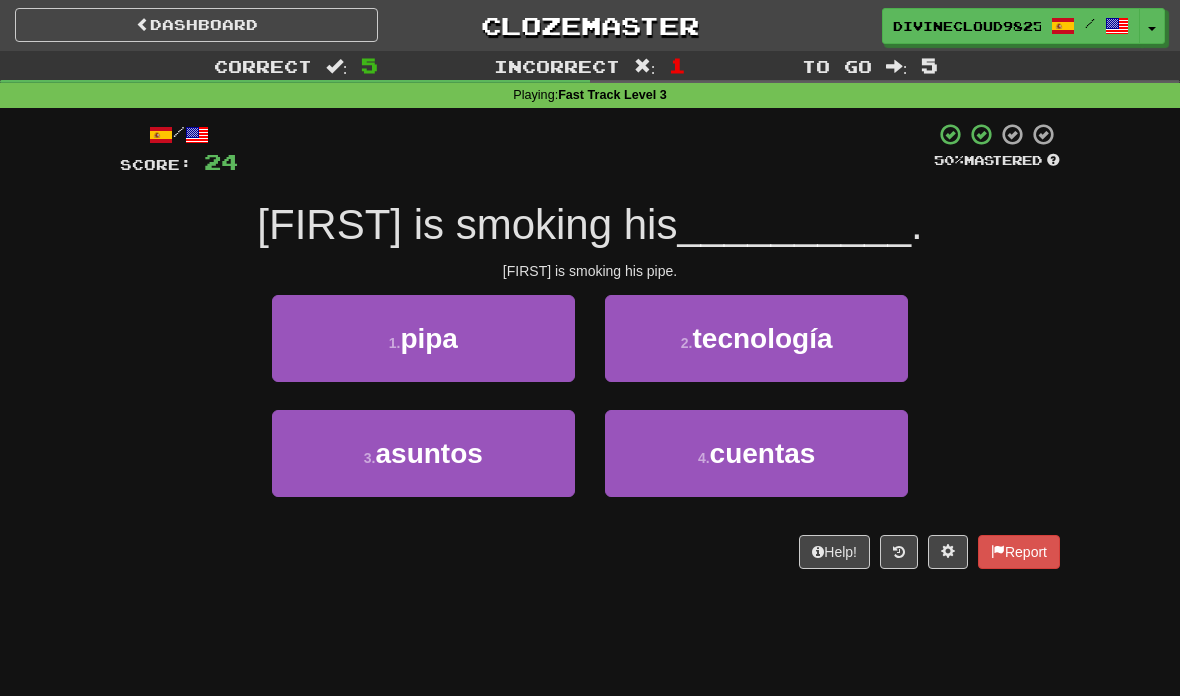 click on "pipa" at bounding box center (429, 338) 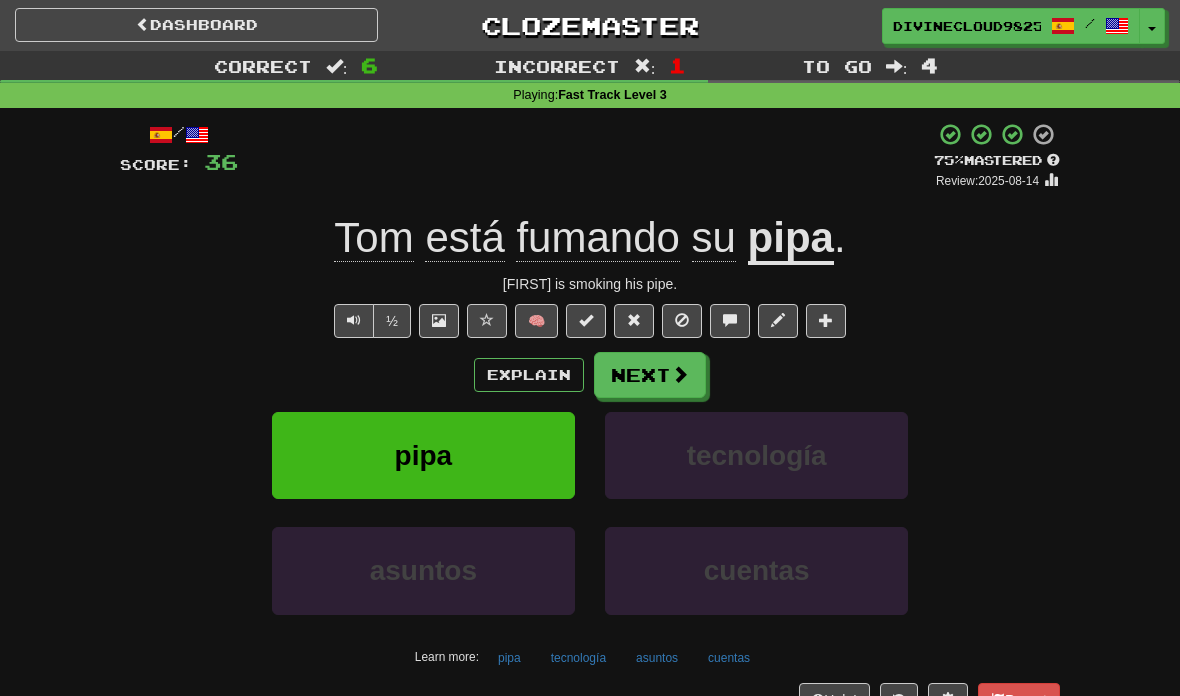 click on "Next" at bounding box center [650, 375] 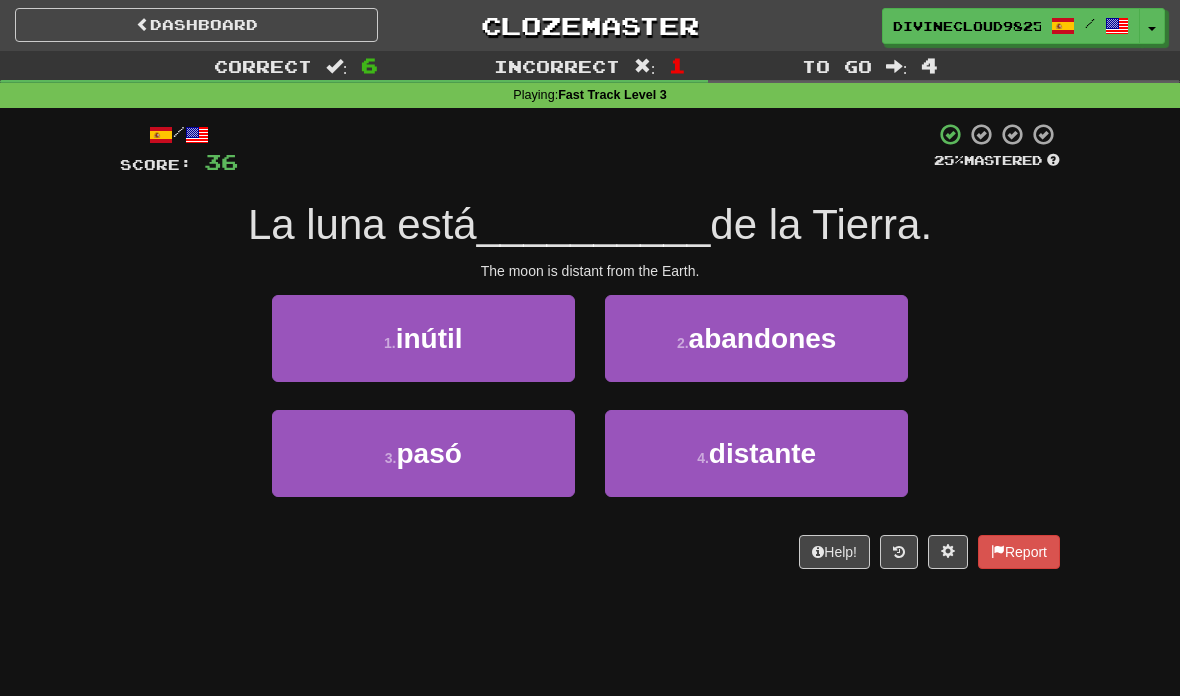 click on "distante" at bounding box center [762, 453] 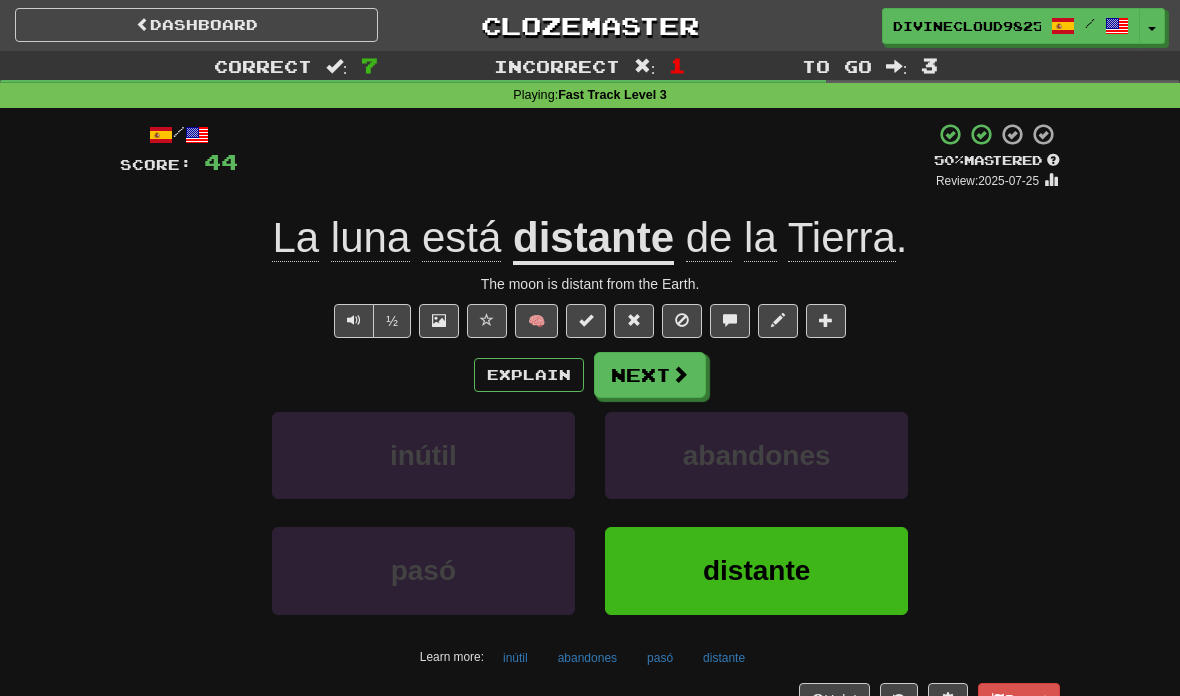 click on "Next" at bounding box center (650, 375) 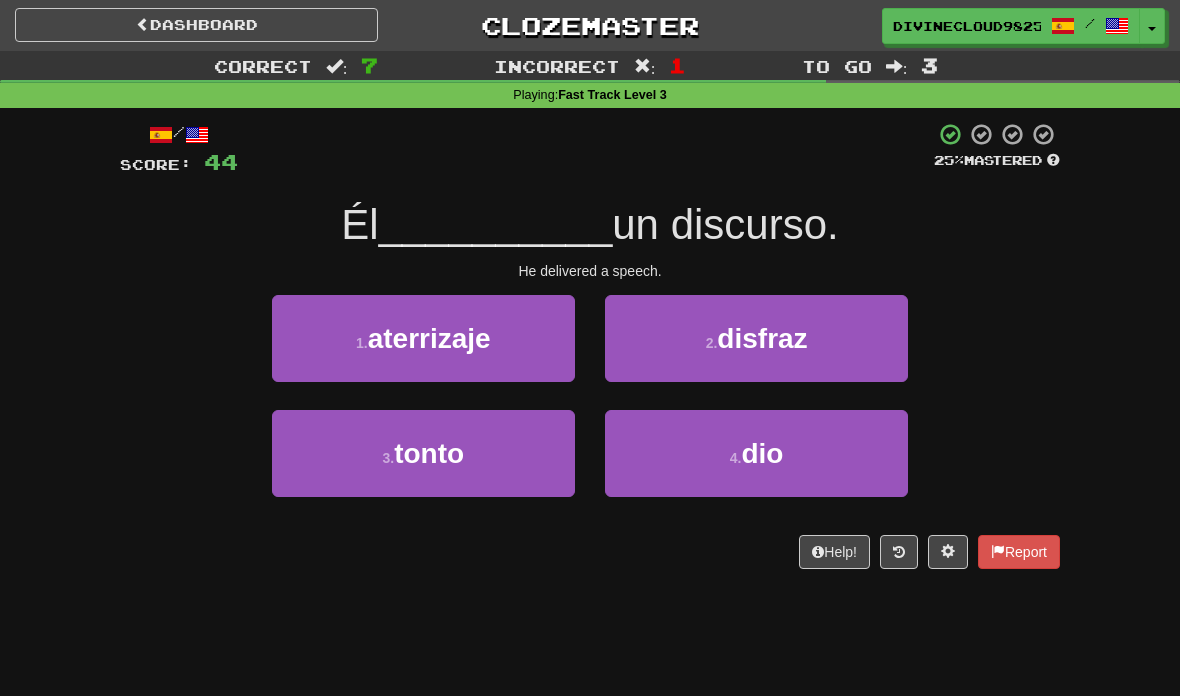 click on "4 .  dio" at bounding box center [756, 453] 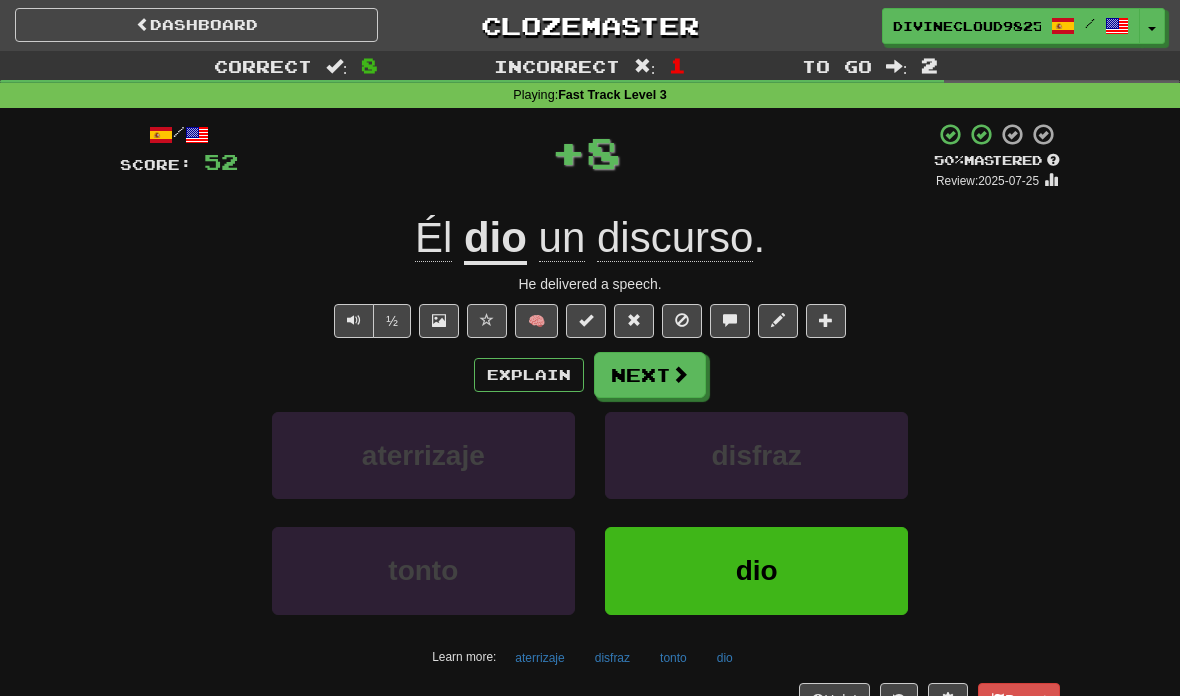 click on "Next" at bounding box center (650, 375) 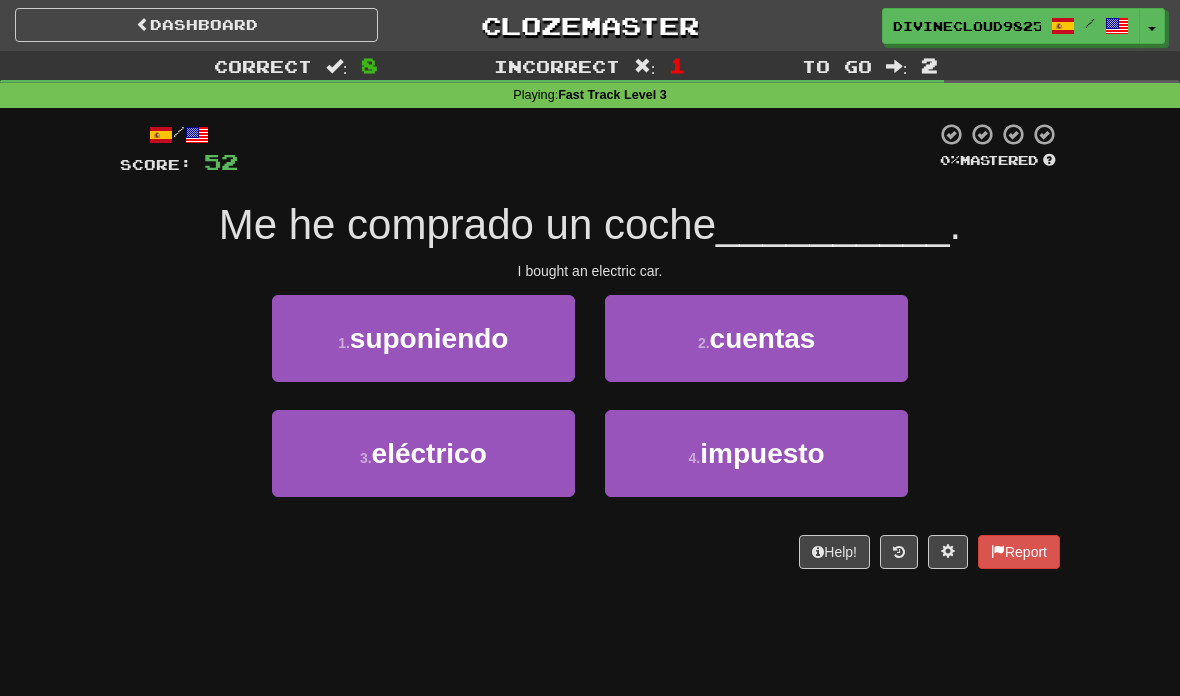 click on "eléctrico" at bounding box center (429, 453) 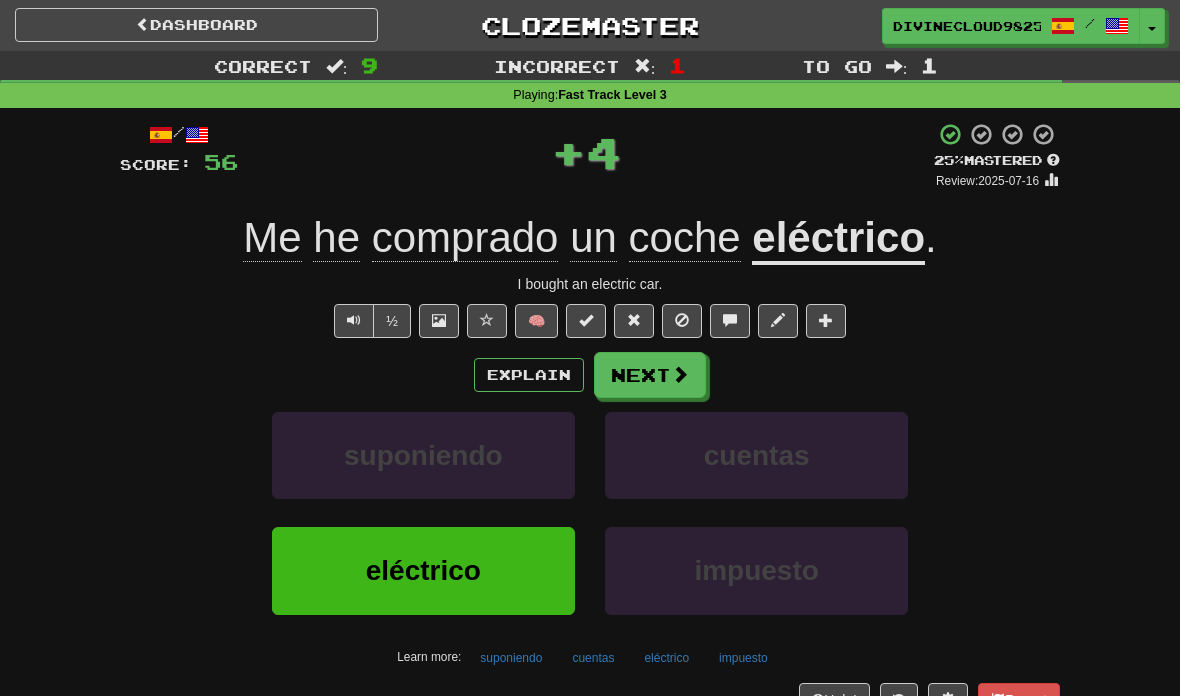 click on "Next" at bounding box center (650, 375) 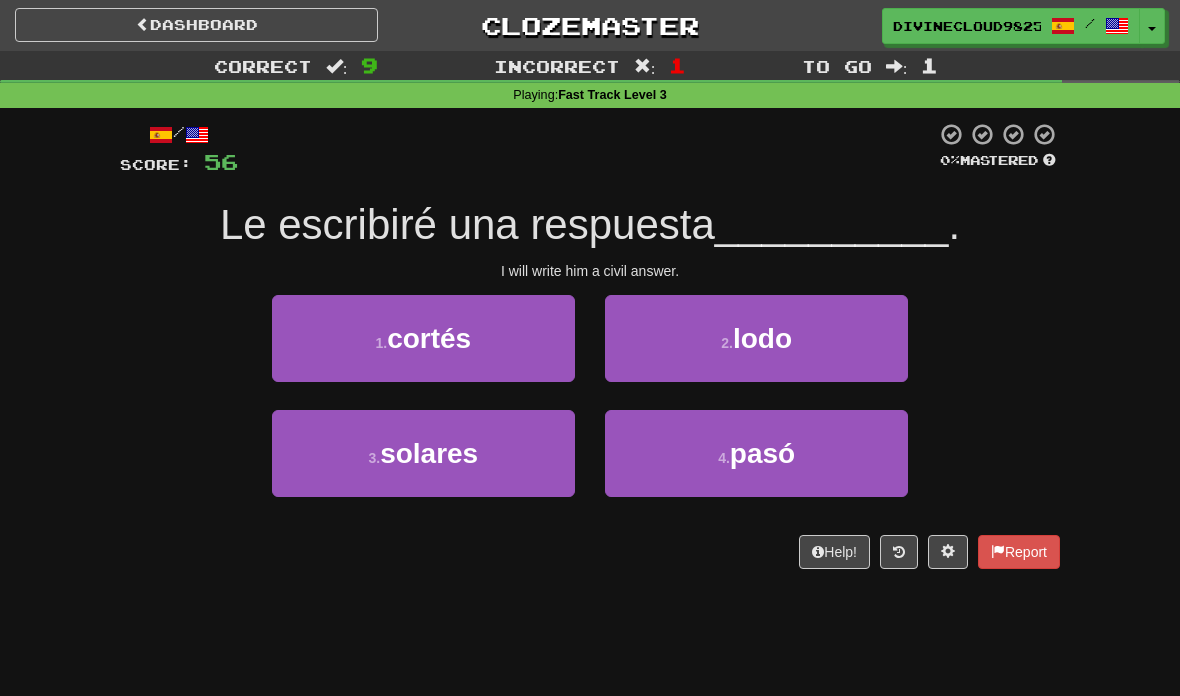 click on "1 .  cortés" at bounding box center [423, 338] 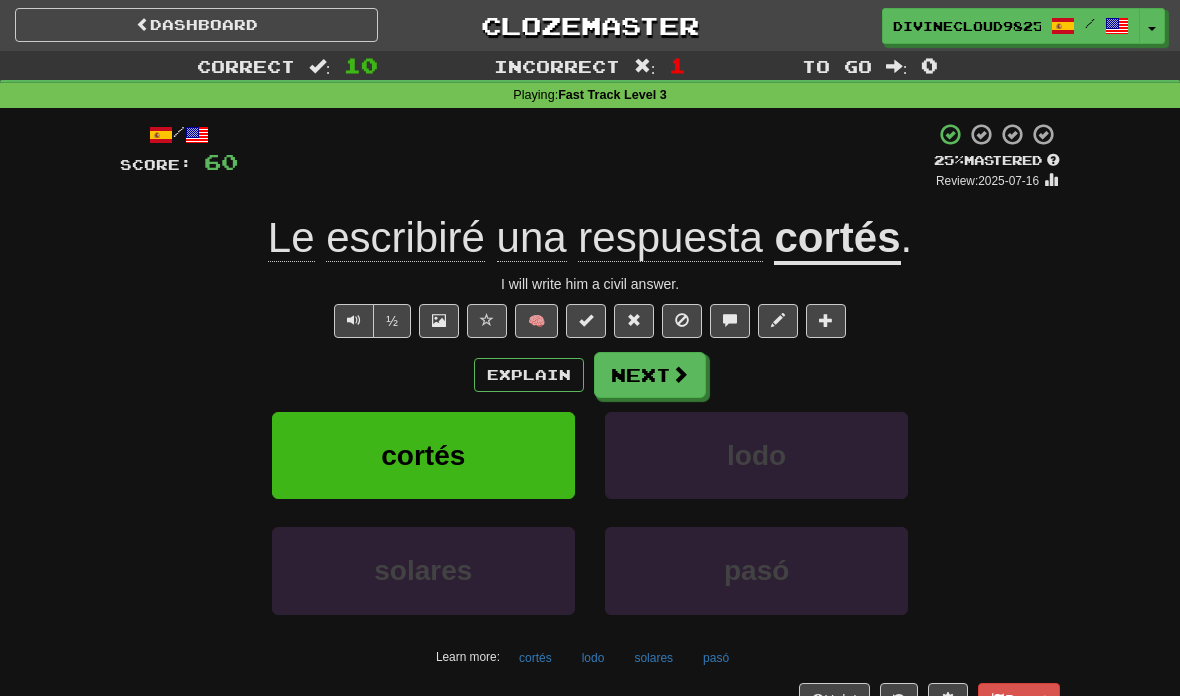 scroll, scrollTop: 1, scrollLeft: 0, axis: vertical 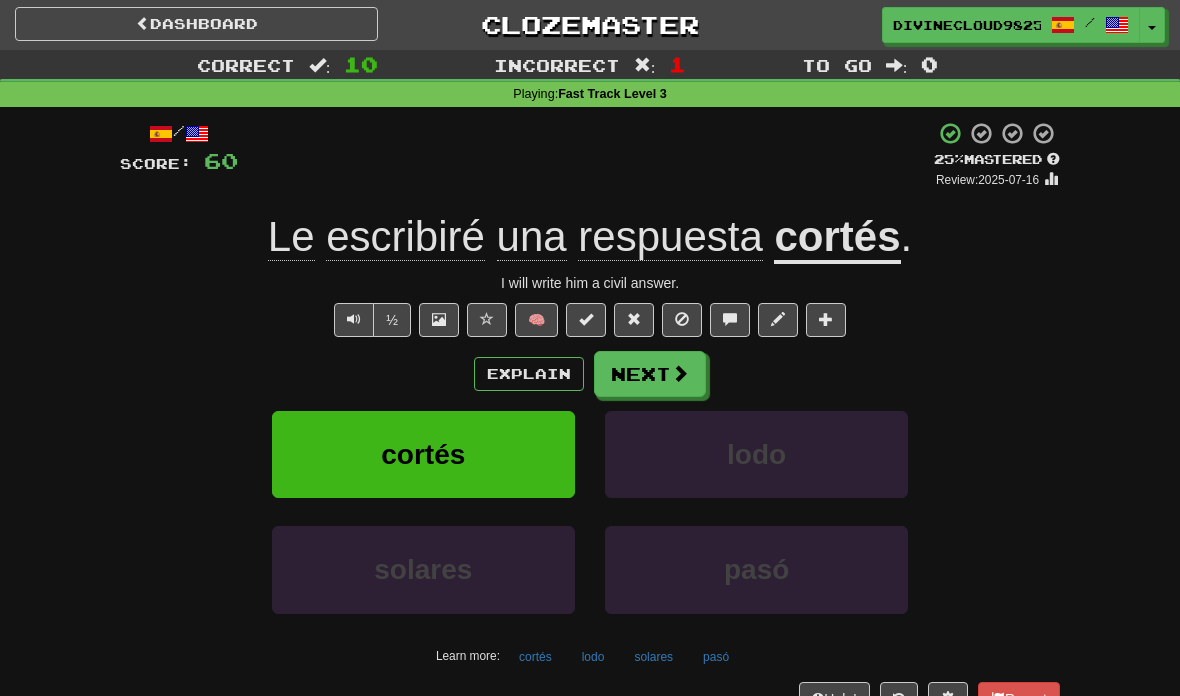 click on "Next" at bounding box center [650, 374] 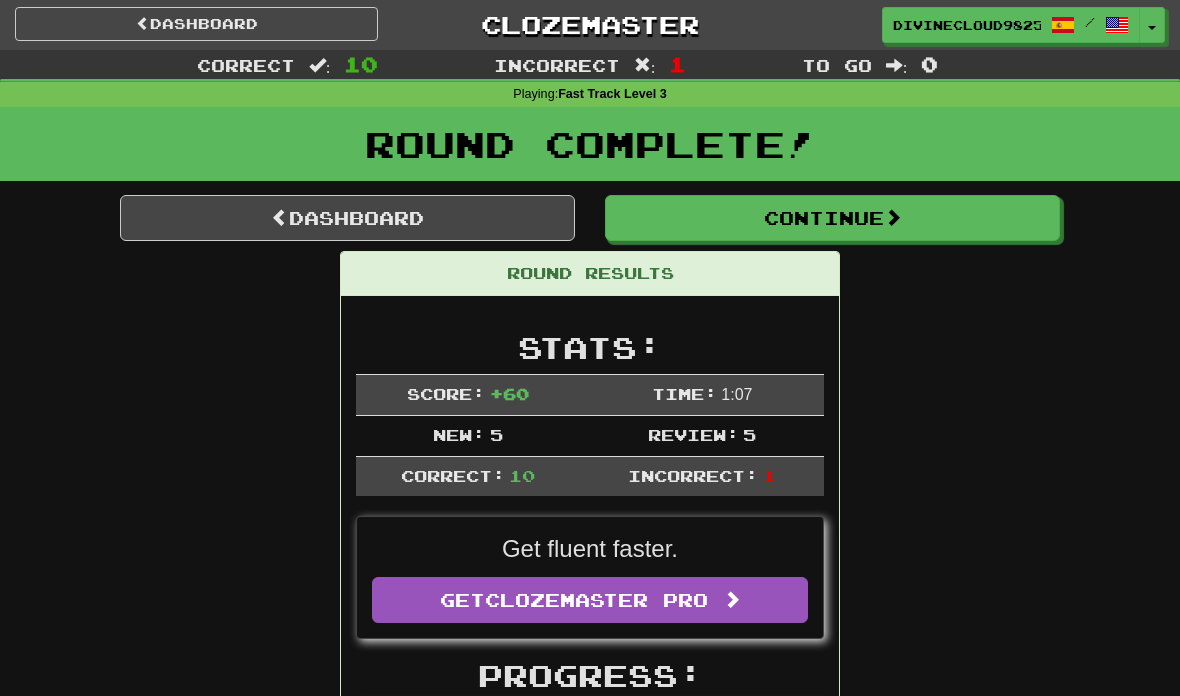 click on "Dashboard" at bounding box center (347, 218) 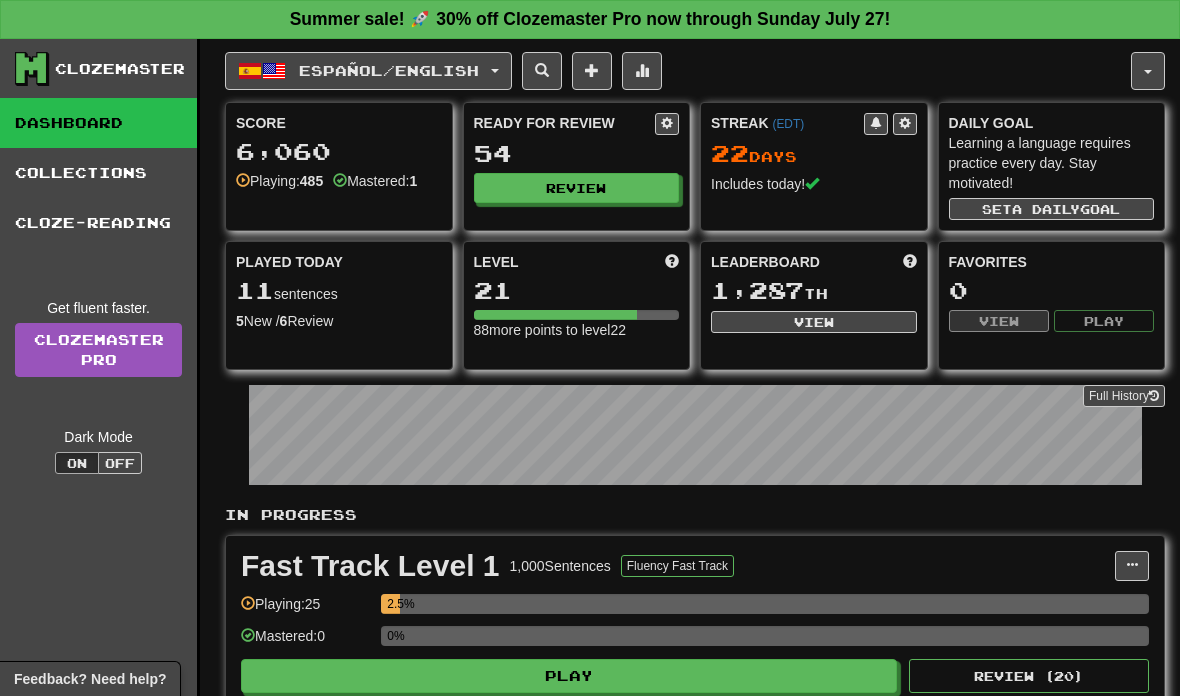 scroll, scrollTop: 0, scrollLeft: 0, axis: both 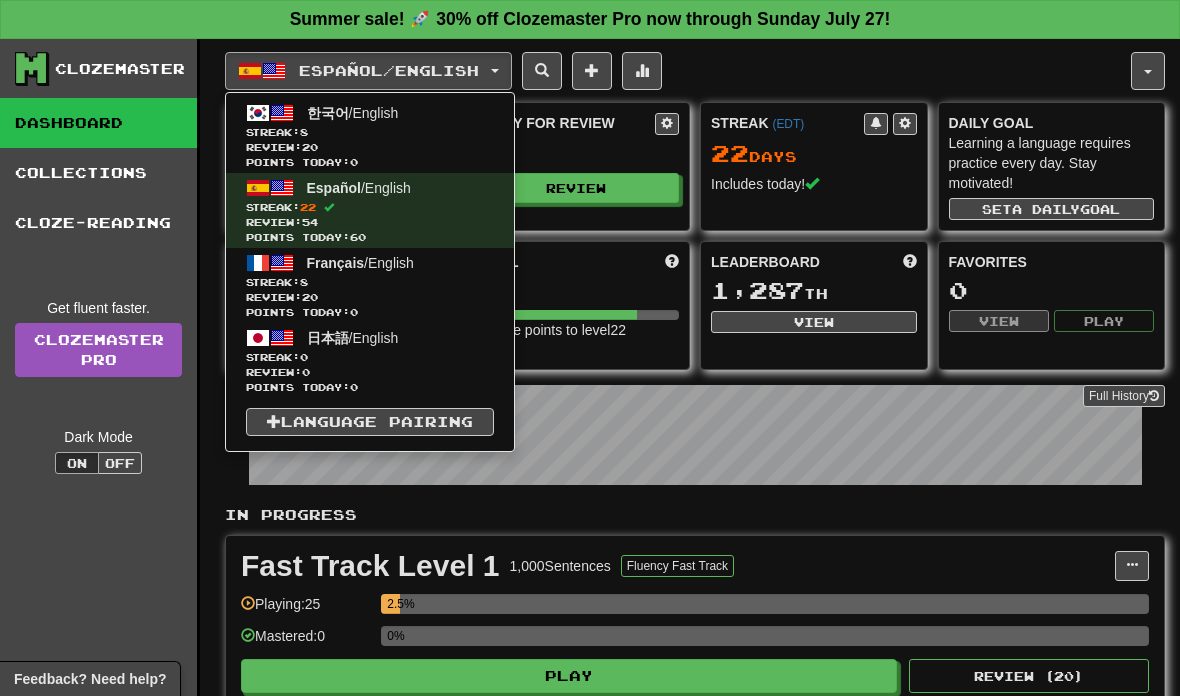 click on "Streak:  8" at bounding box center [370, 282] 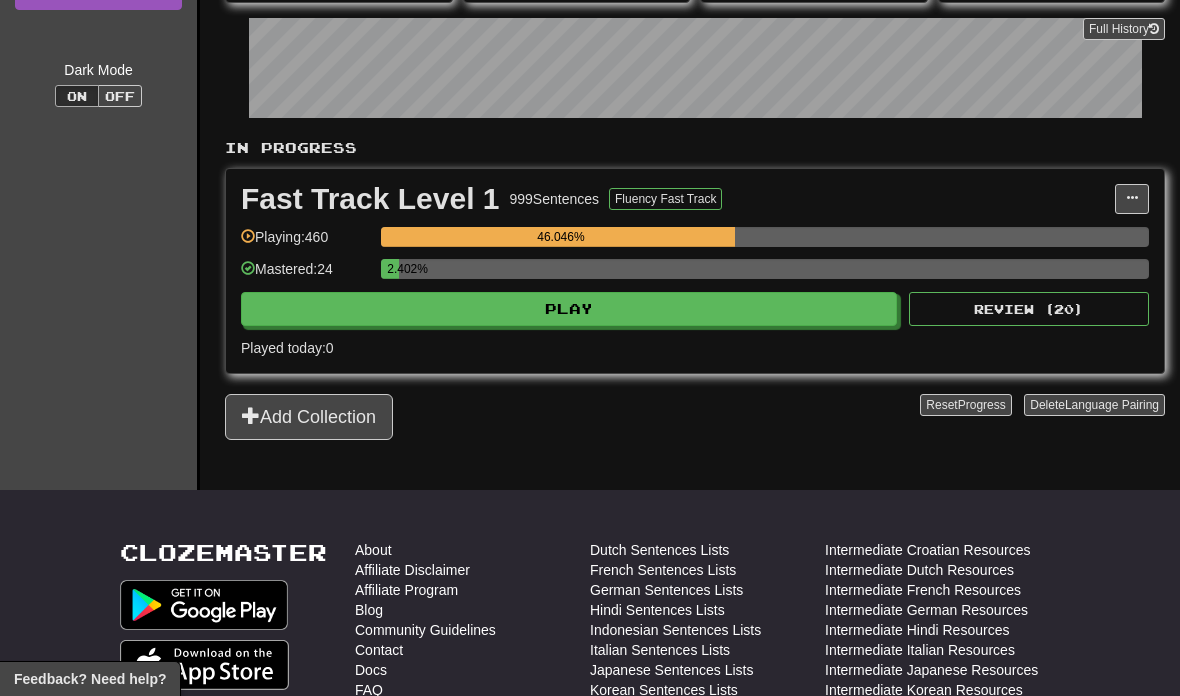 scroll, scrollTop: 368, scrollLeft: 0, axis: vertical 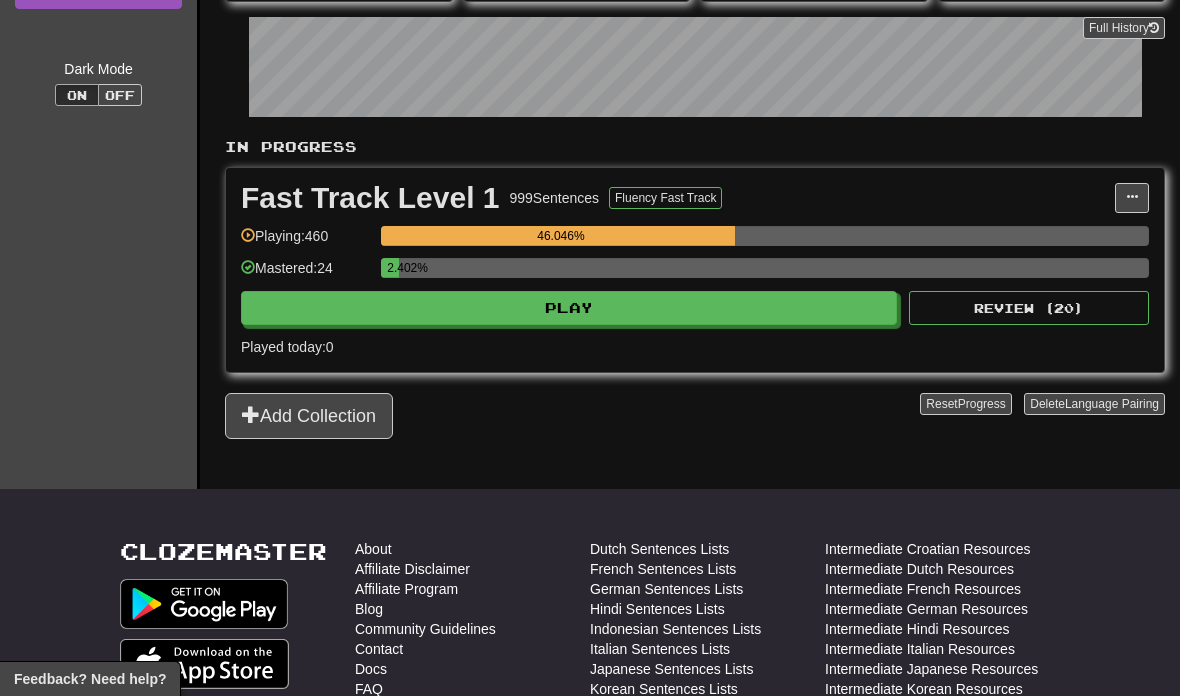 click on "Play" at bounding box center (569, 308) 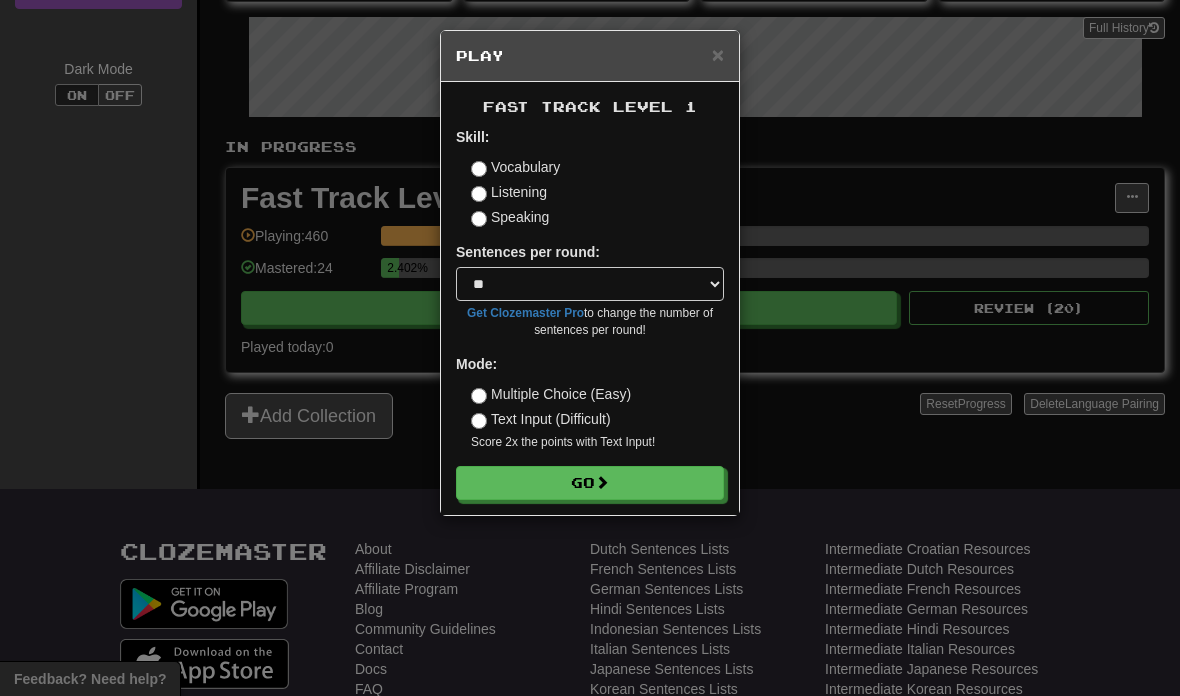 click on "Go" at bounding box center [590, 483] 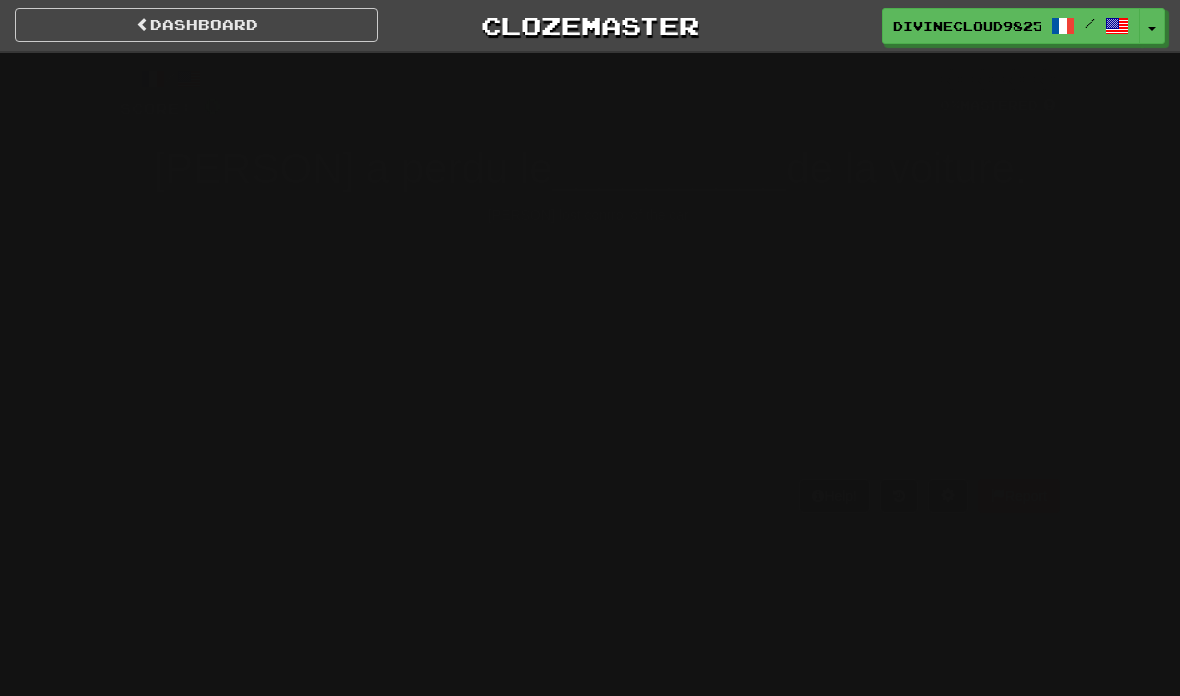 scroll, scrollTop: 0, scrollLeft: 0, axis: both 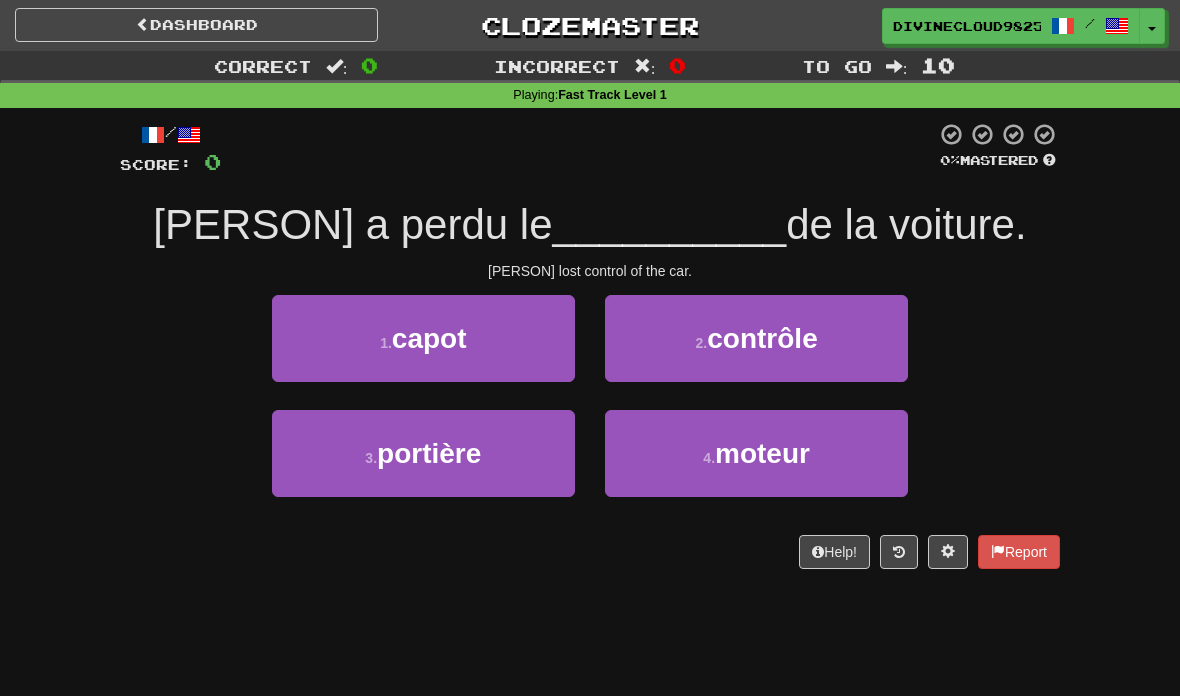 click on "contrôle" at bounding box center [762, 338] 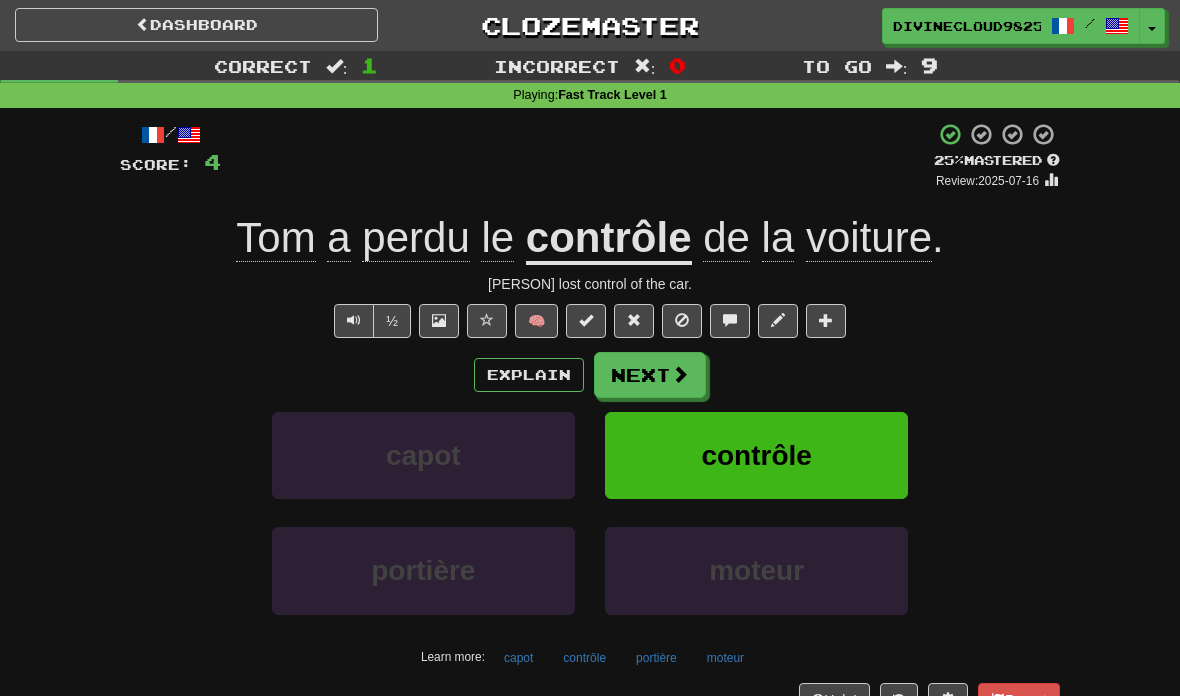 click at bounding box center (354, 321) 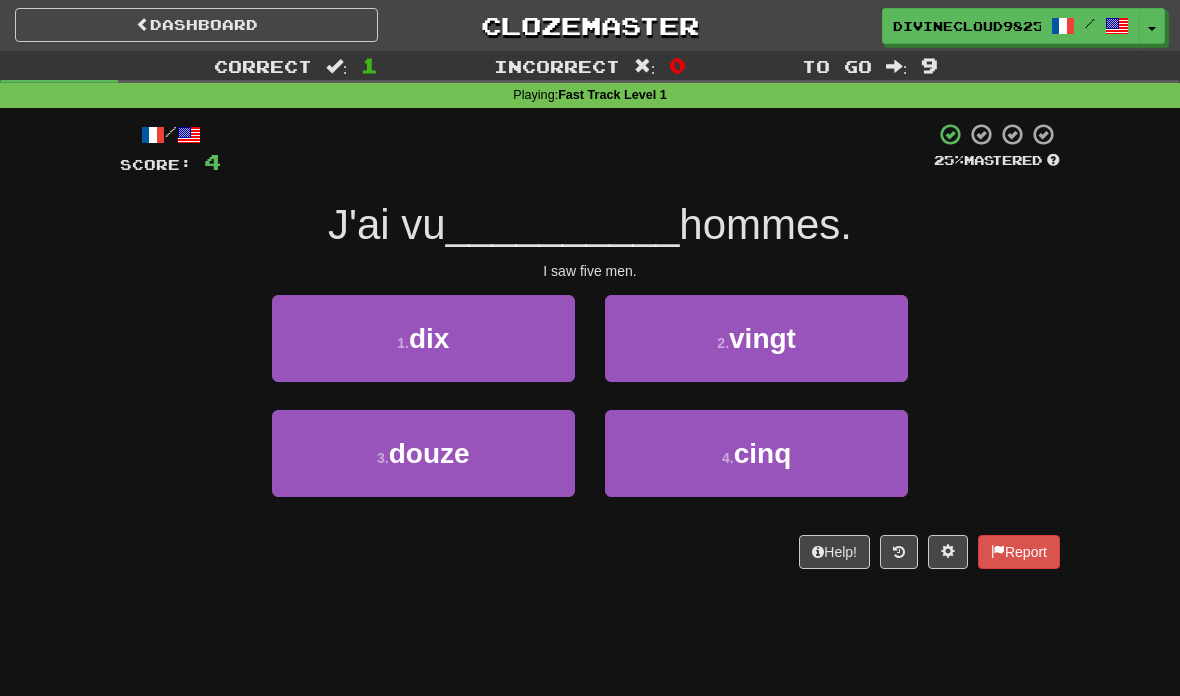 click on "cinq" at bounding box center [763, 453] 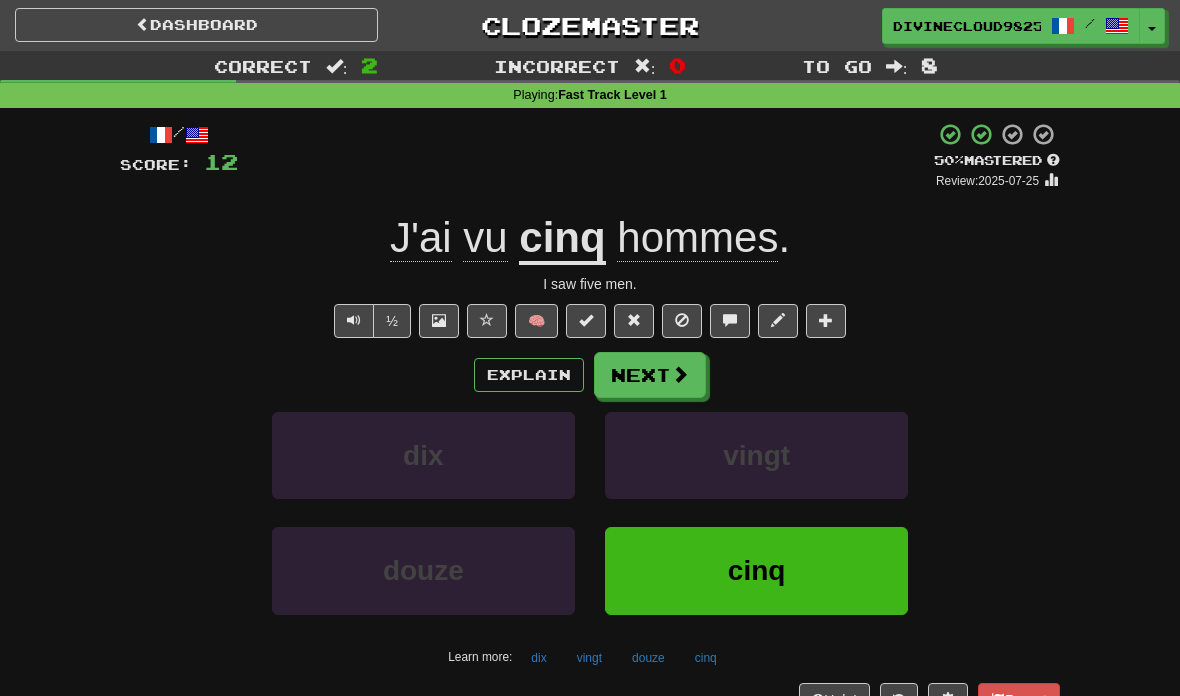 click on "cinq" at bounding box center [756, 570] 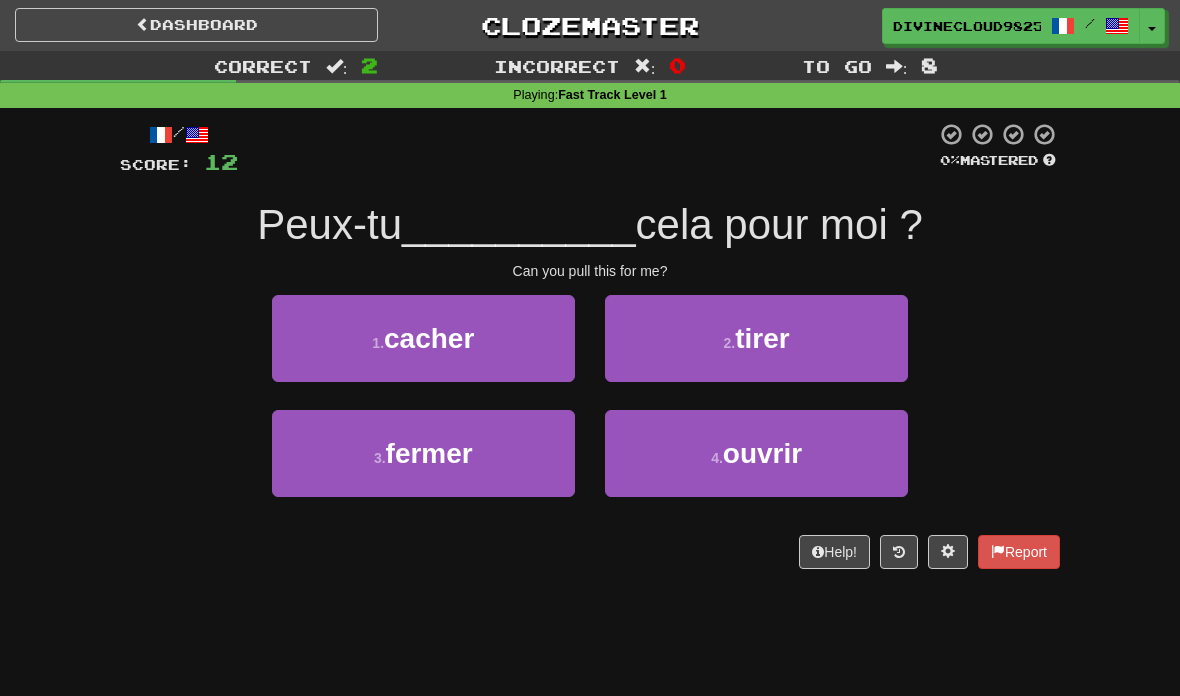 click on "1 .  cacher" at bounding box center (423, 338) 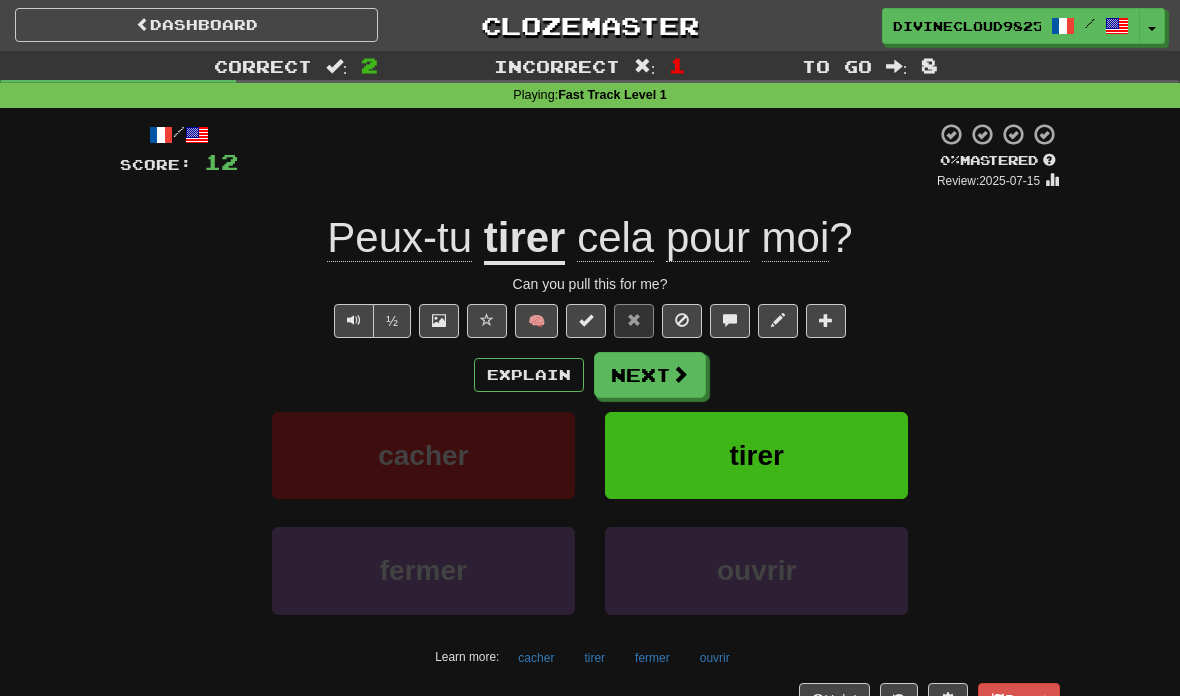 click at bounding box center (354, 321) 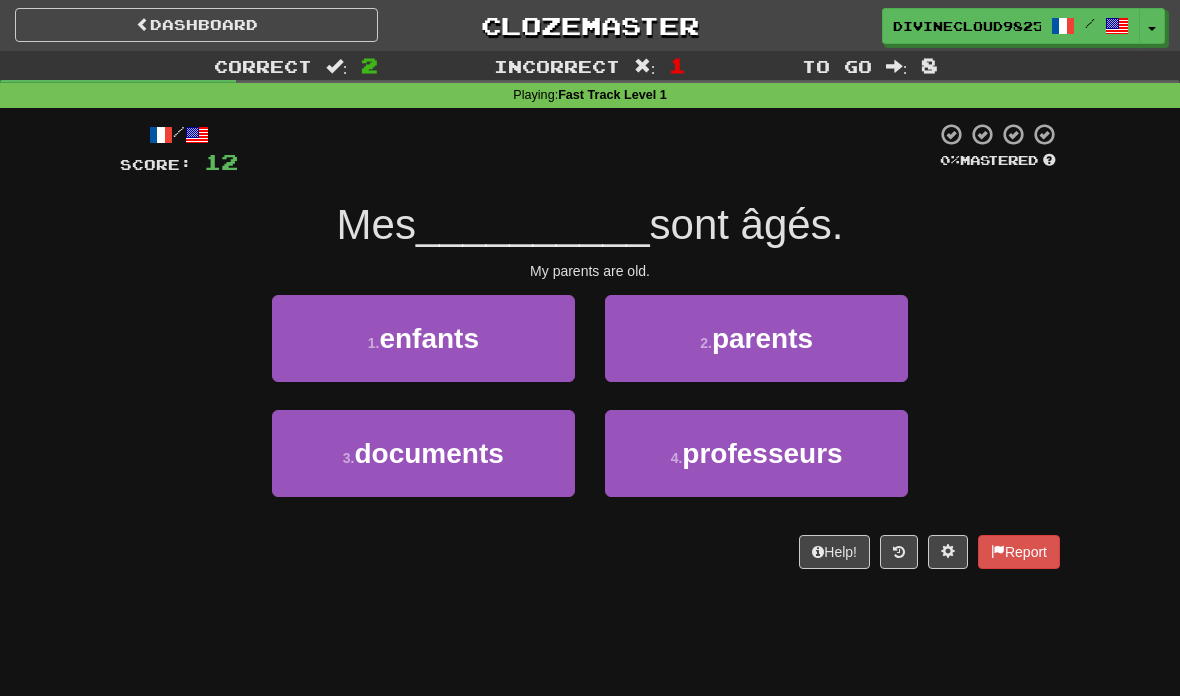 click on "2 .  parents" at bounding box center [756, 338] 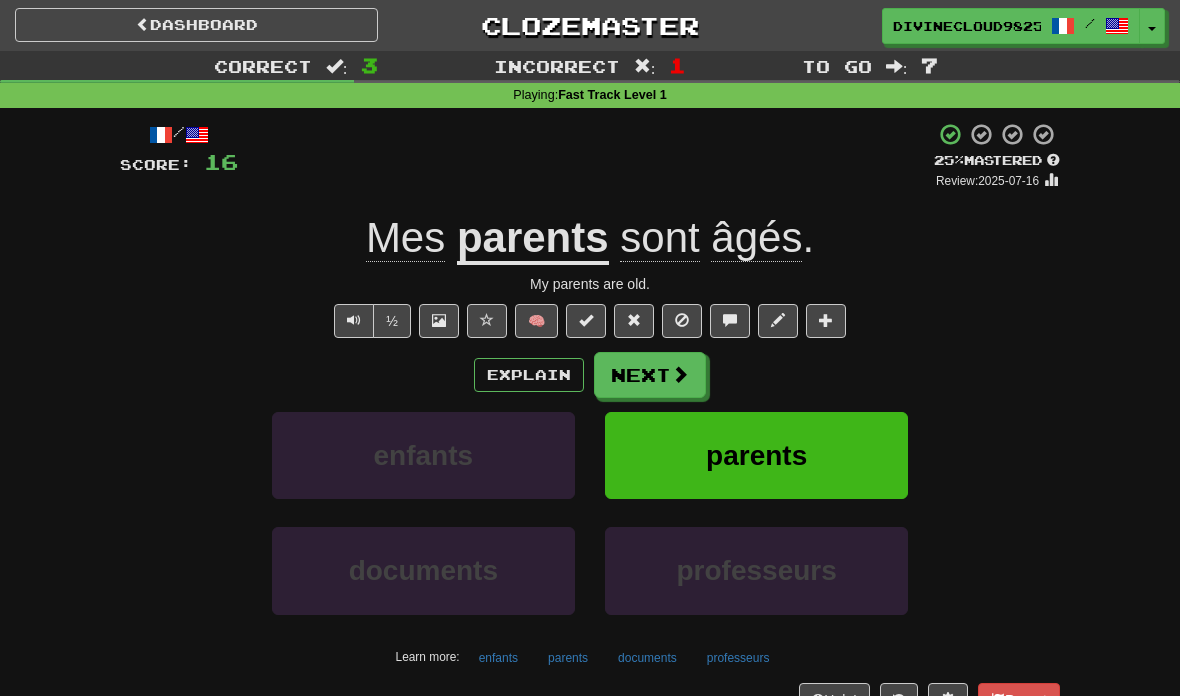 click at bounding box center [354, 321] 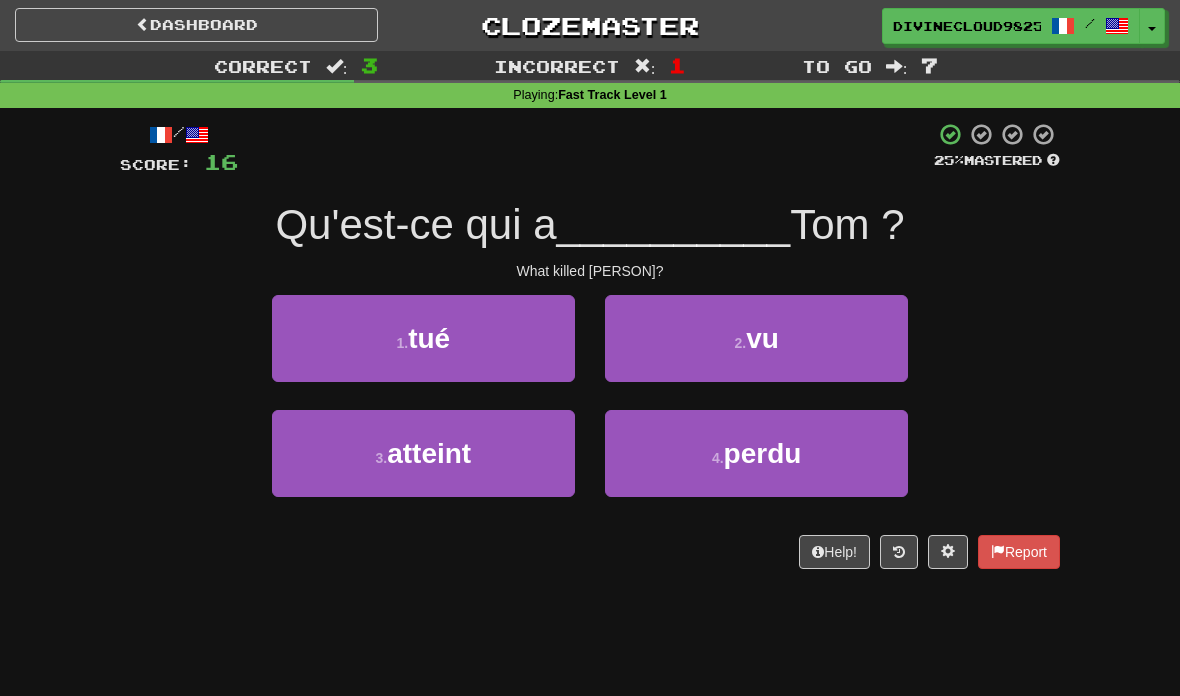 click on "1 .  tué" at bounding box center [423, 338] 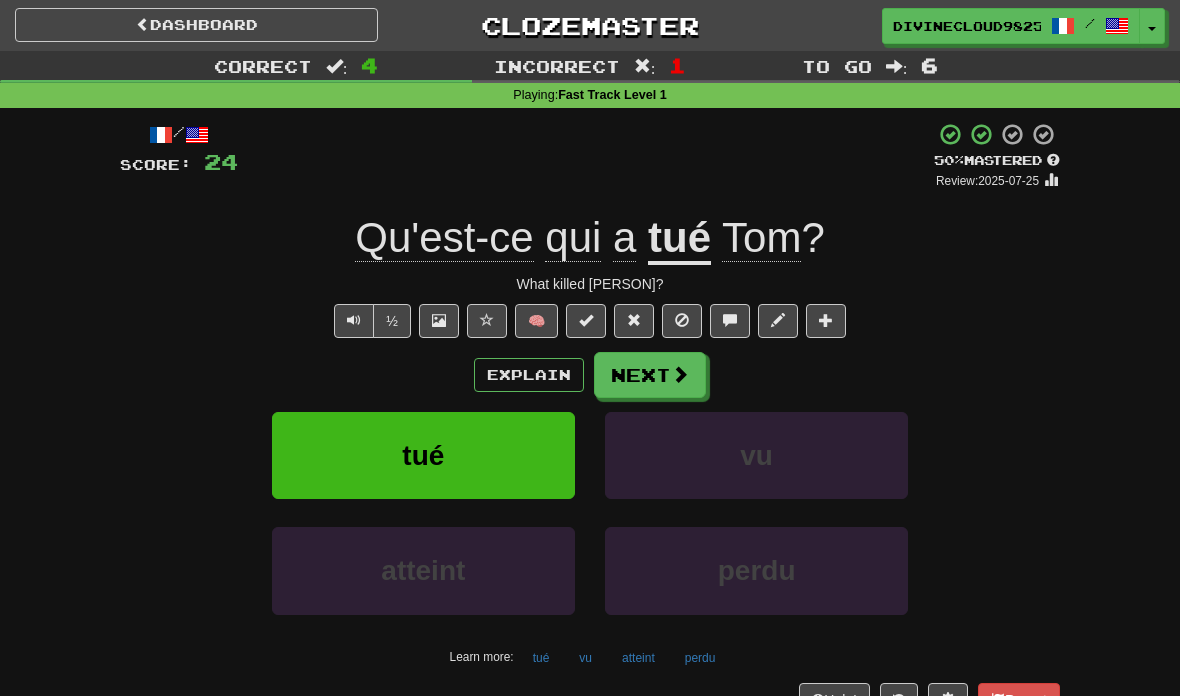 click on "Explain" at bounding box center (529, 375) 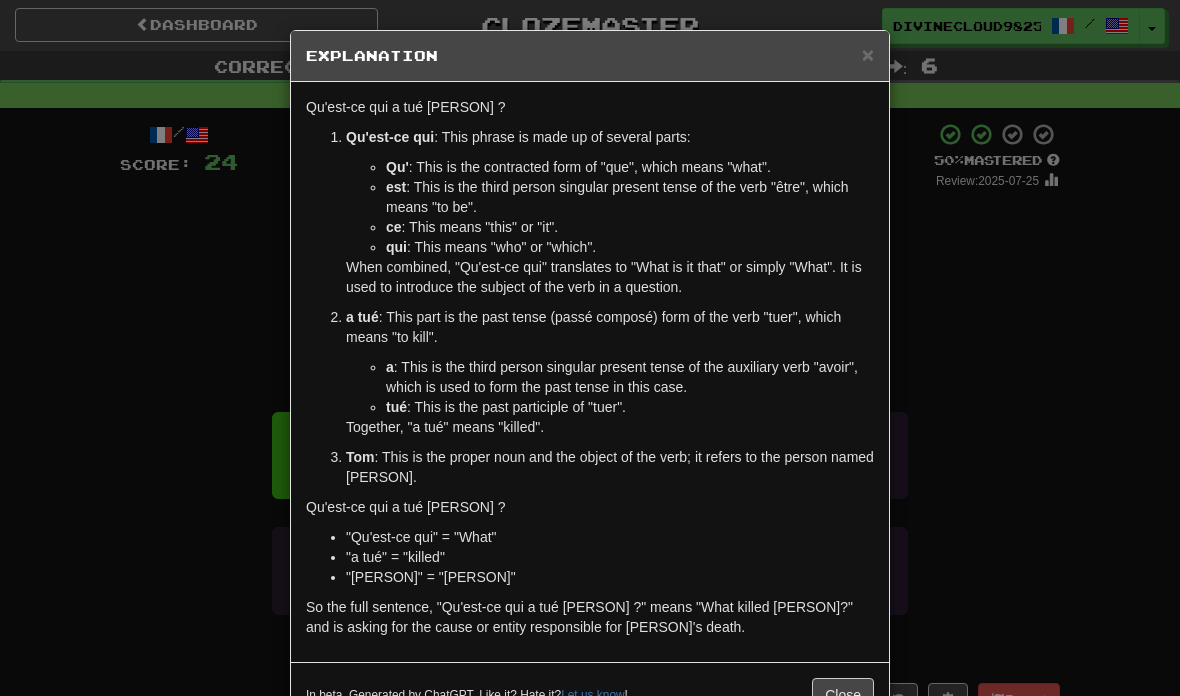 click on "Explanation" at bounding box center [590, 56] 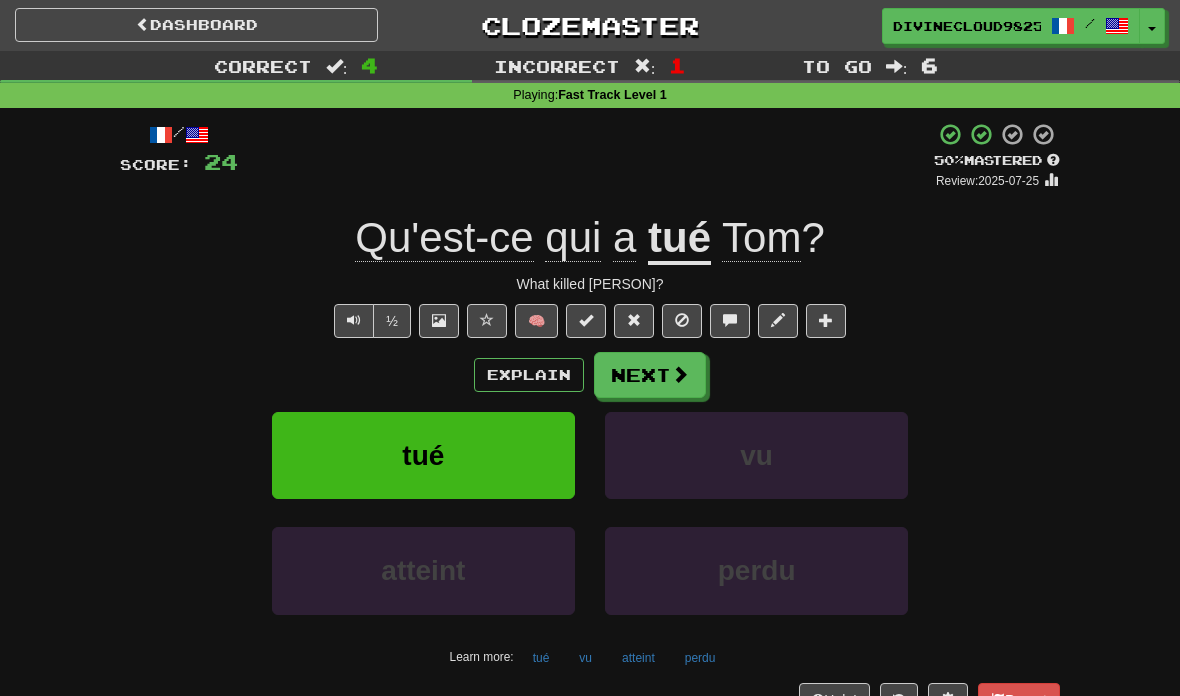 click on "Next" at bounding box center (650, 375) 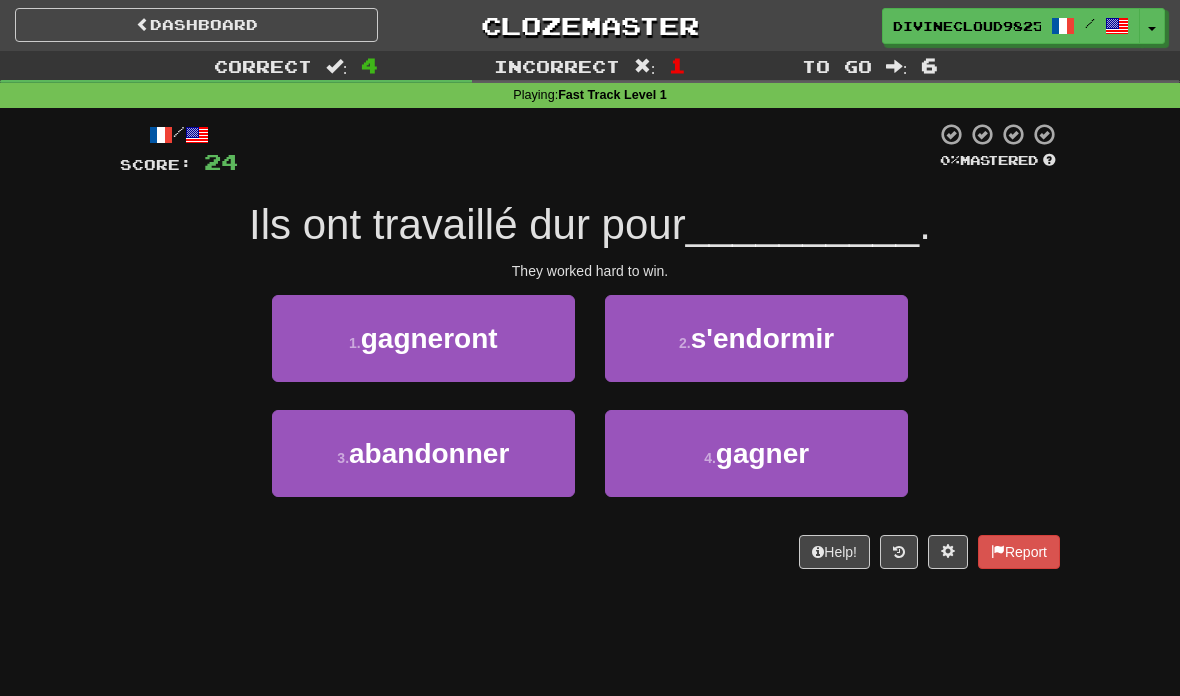click on "gagner" at bounding box center [762, 453] 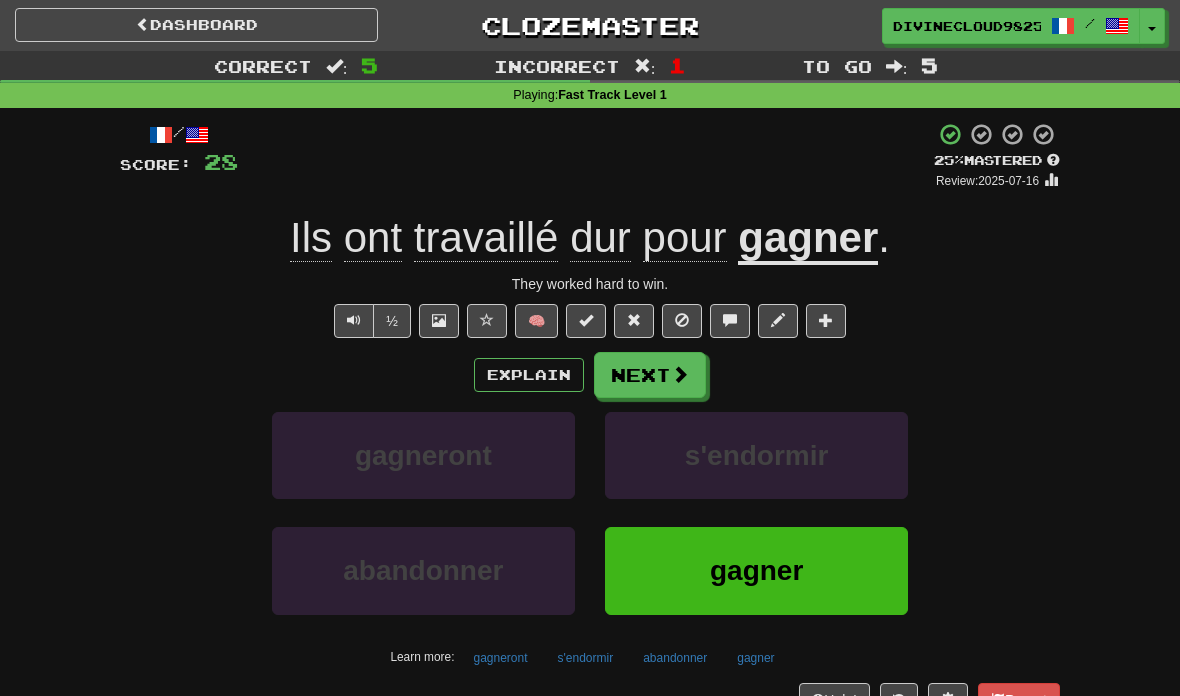 click at bounding box center [354, 321] 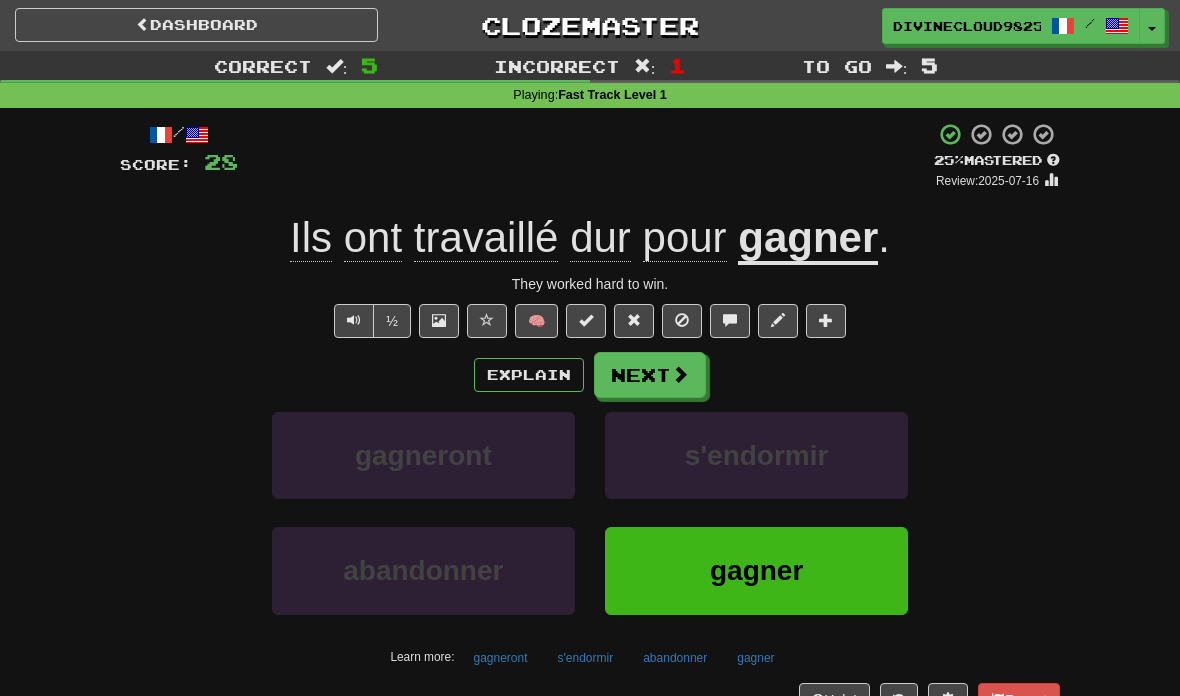 click on "They worked hard to win." at bounding box center [590, 284] 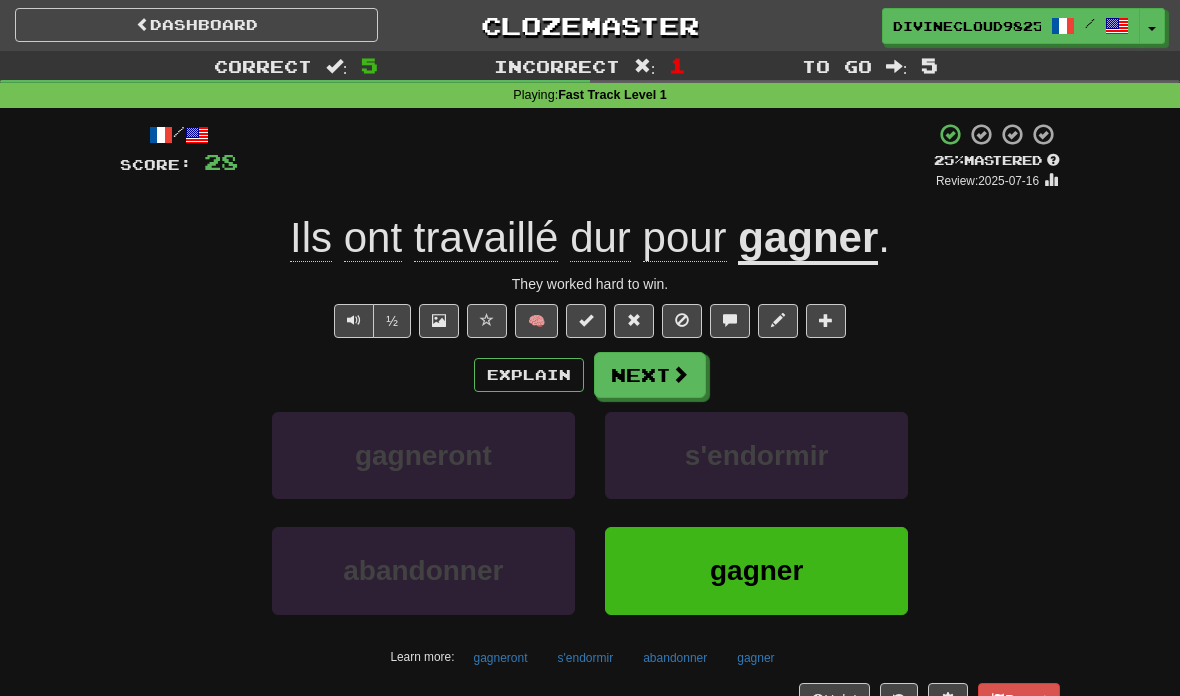 click on "Next" at bounding box center [650, 375] 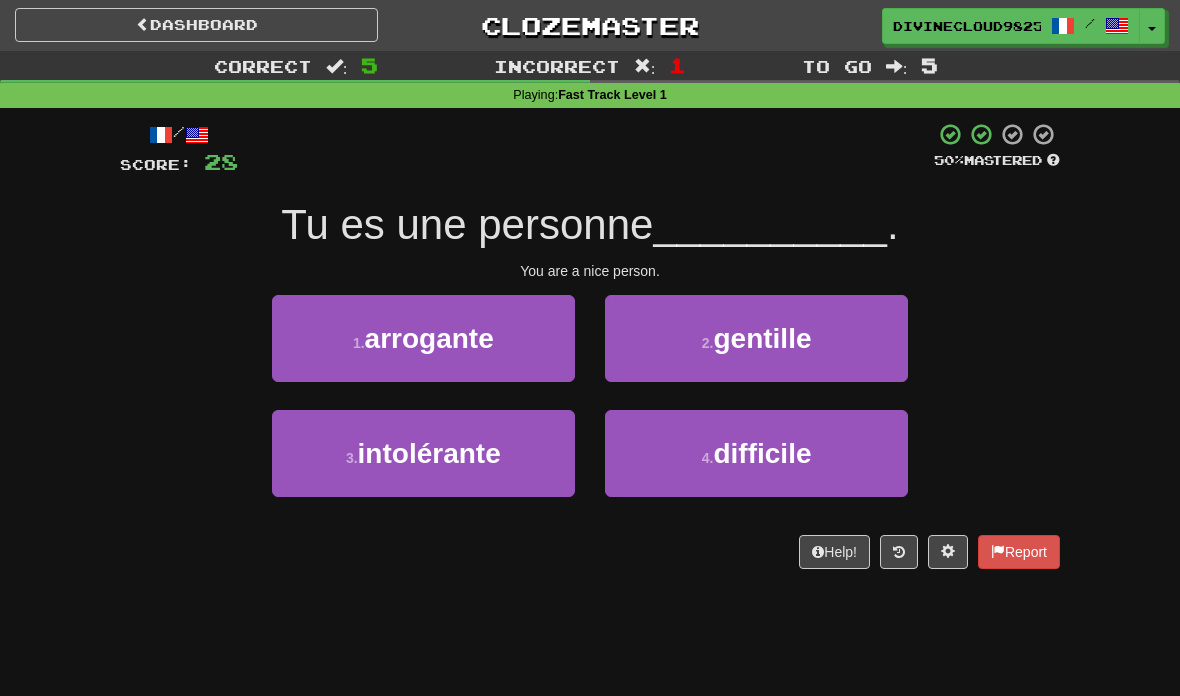 click on "2 .  gentille" at bounding box center (756, 338) 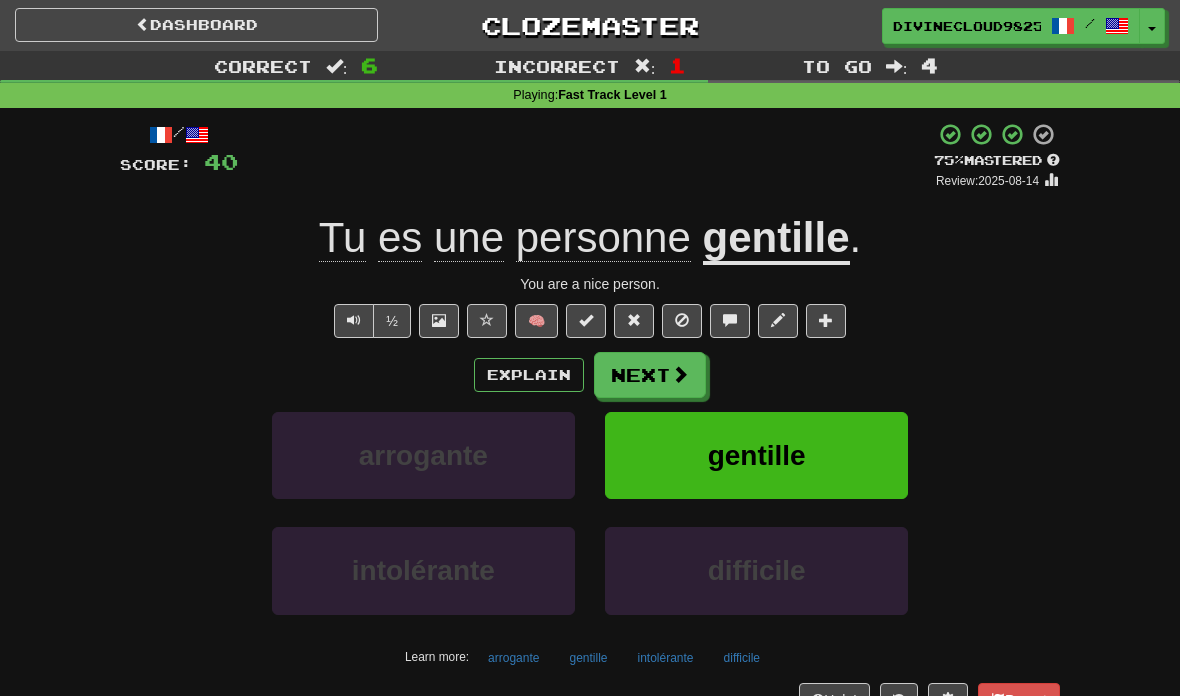 click at bounding box center (354, 320) 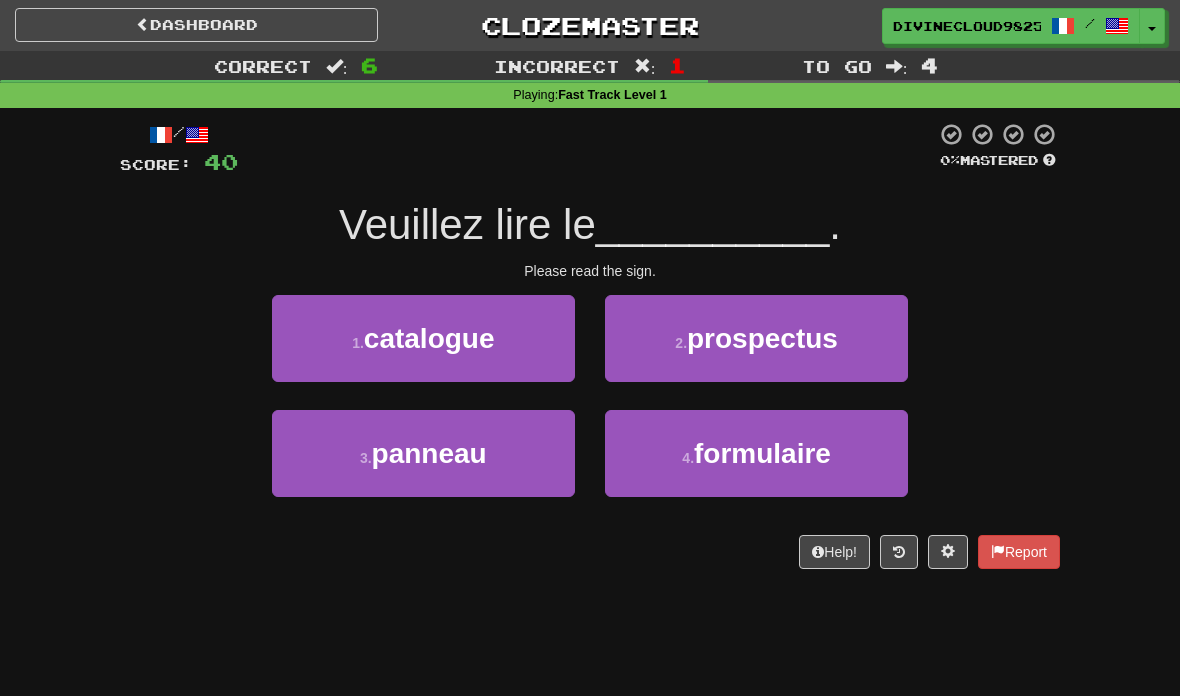 click on "catalogue" at bounding box center (429, 338) 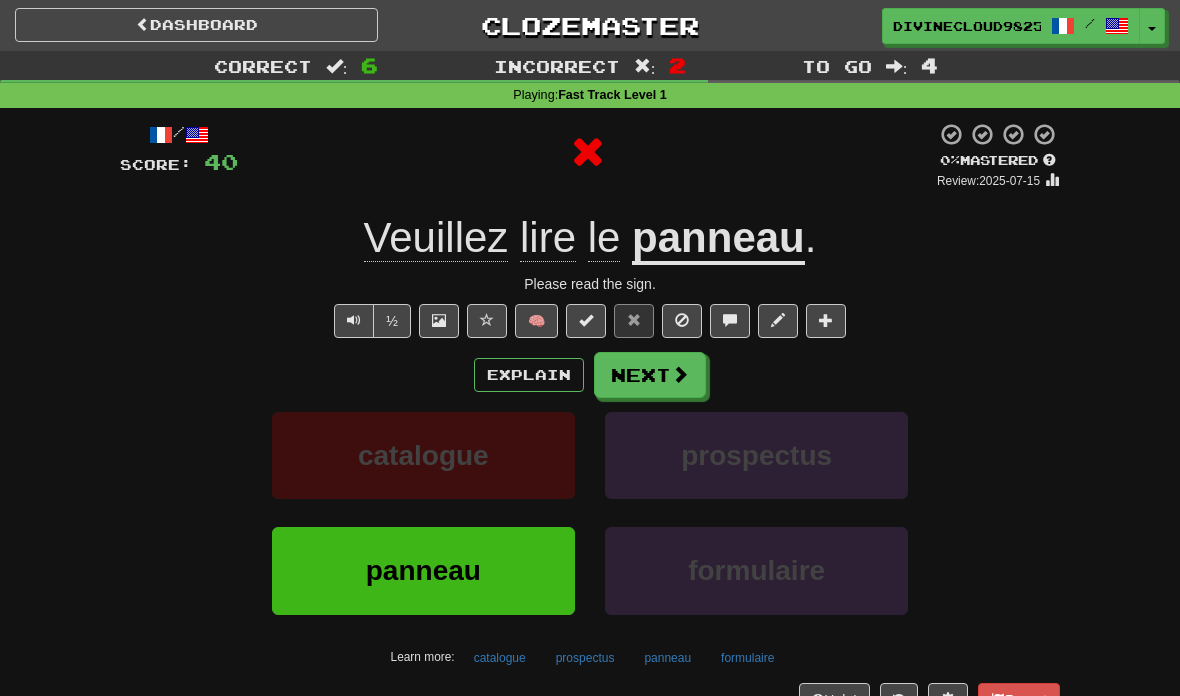 click at bounding box center (354, 321) 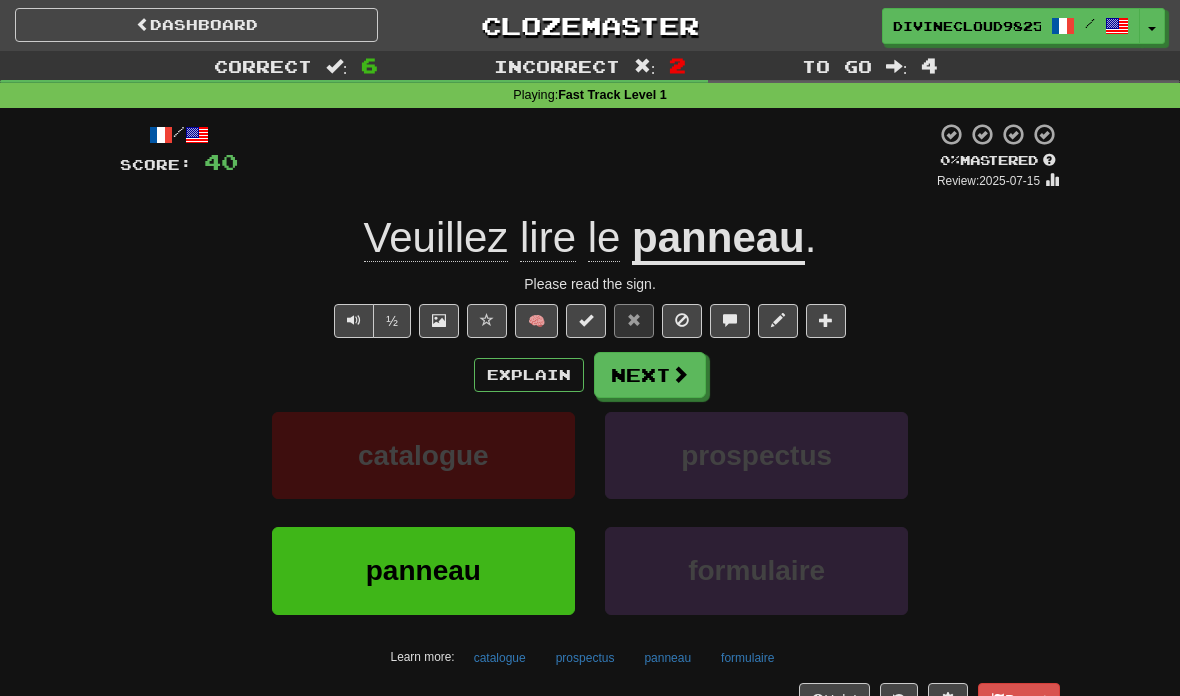 click at bounding box center [354, 320] 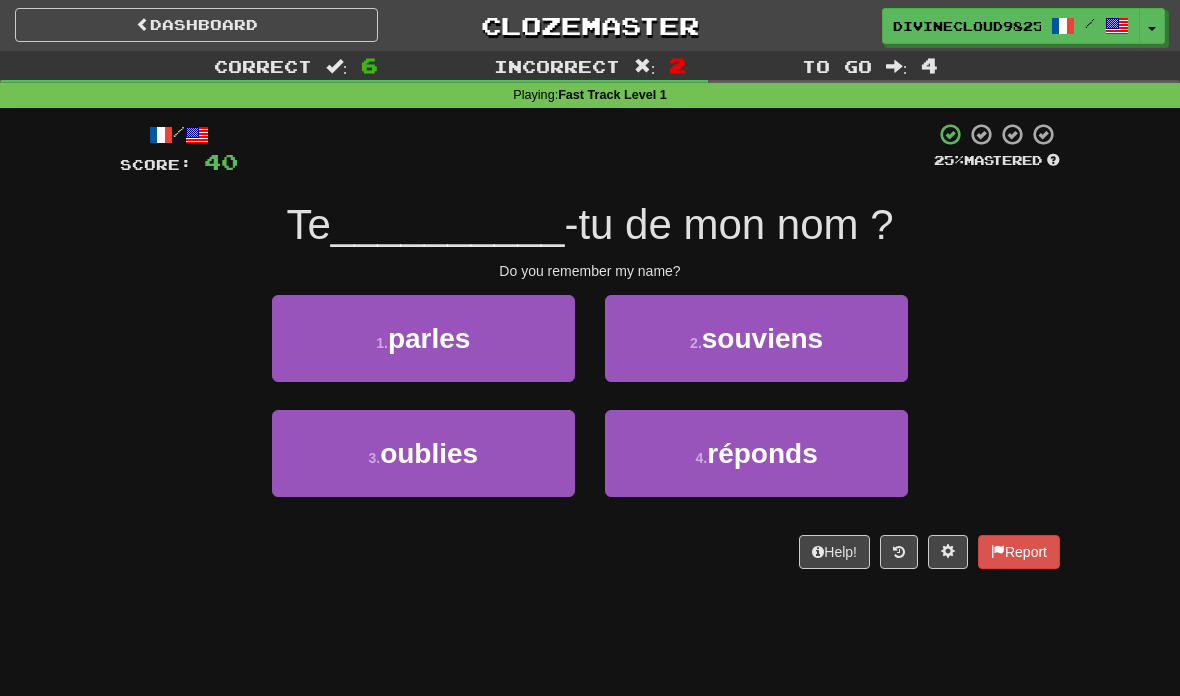 click on "3 .  oublies" at bounding box center [423, 453] 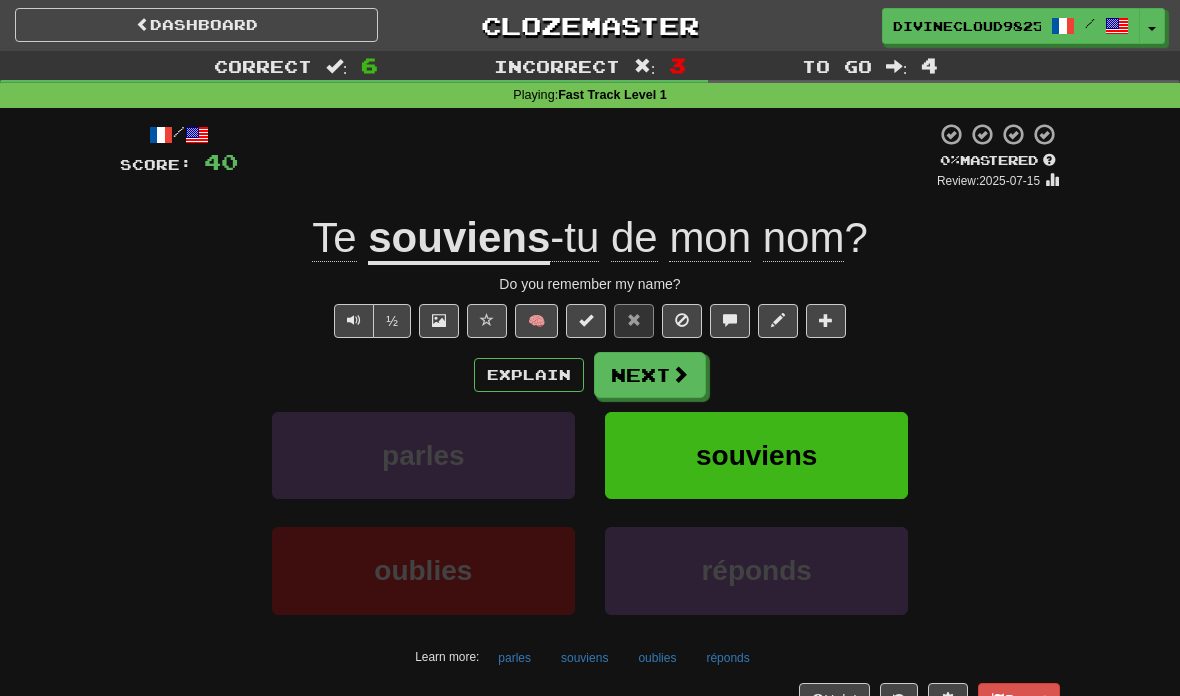 click at bounding box center (354, 321) 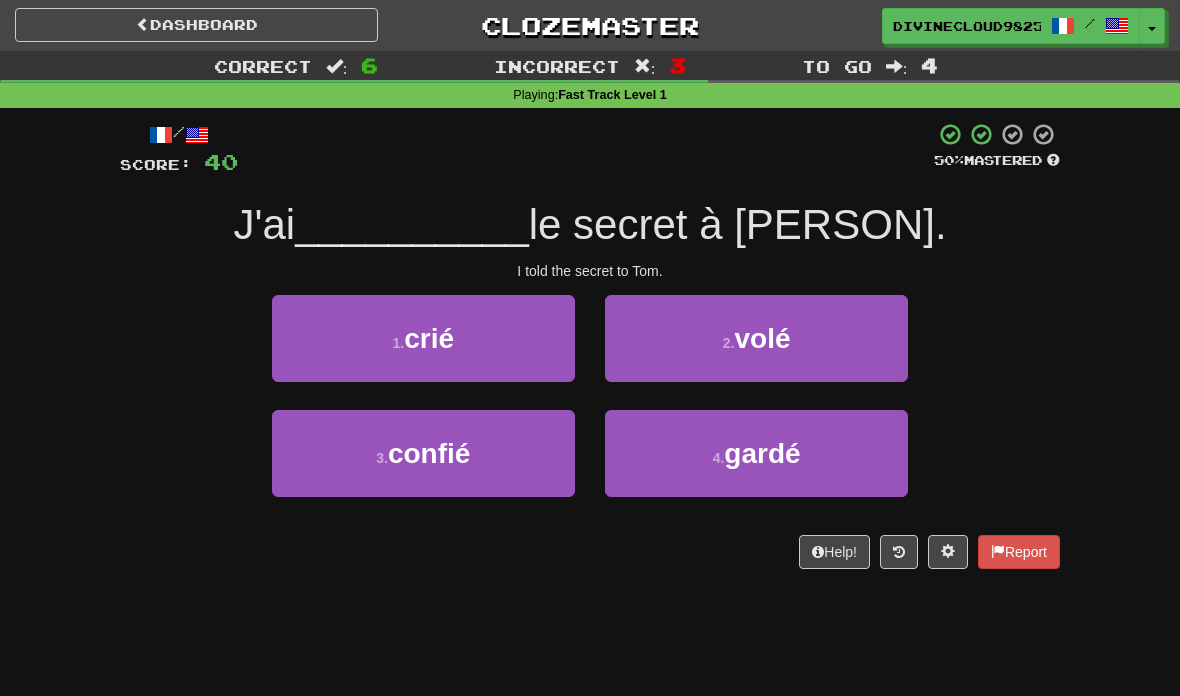click on "3 .  confié" at bounding box center (423, 453) 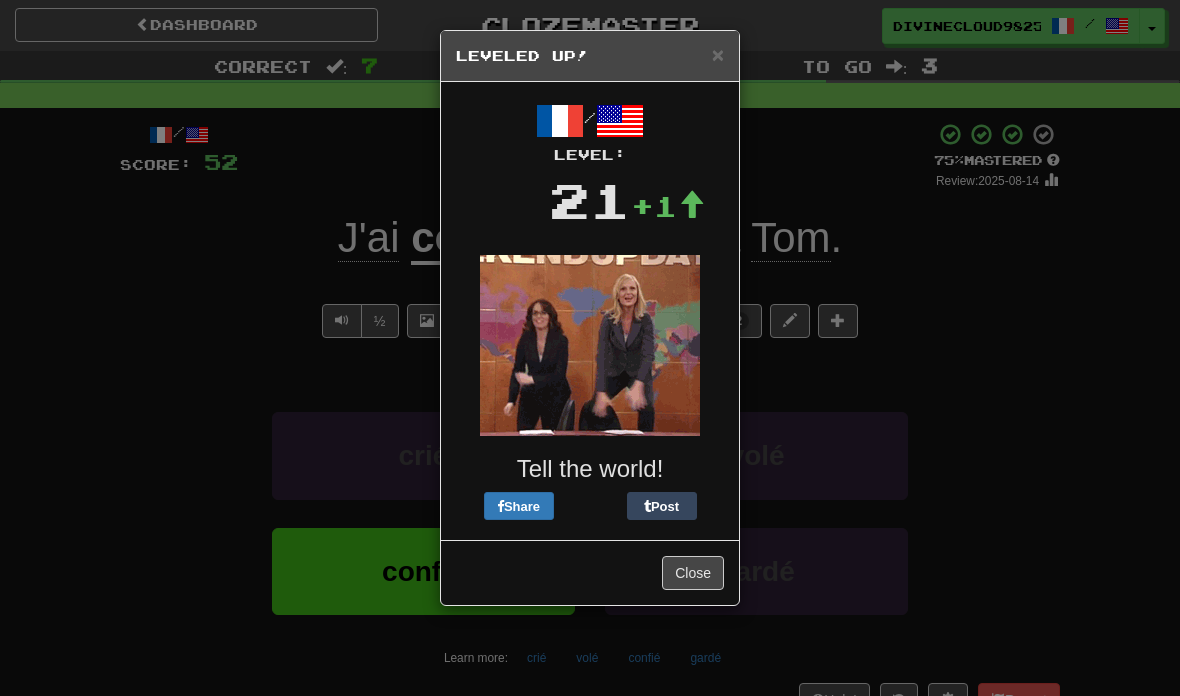 click on "Close" at bounding box center [693, 573] 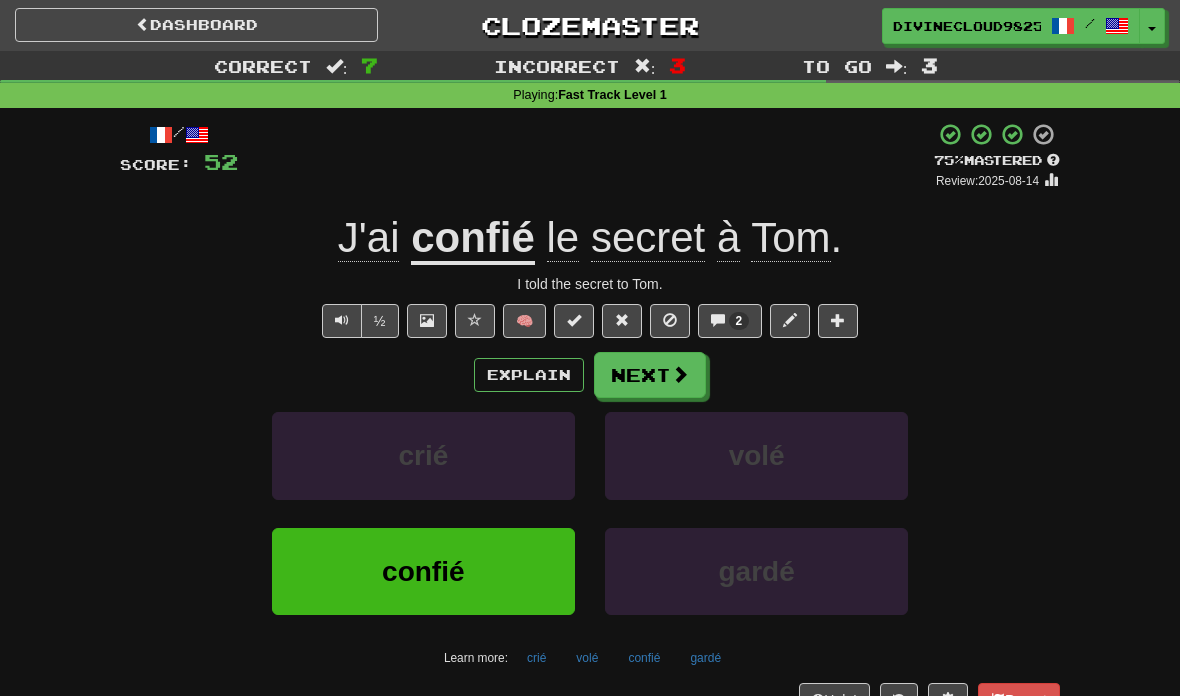click on "Explain" at bounding box center (529, 375) 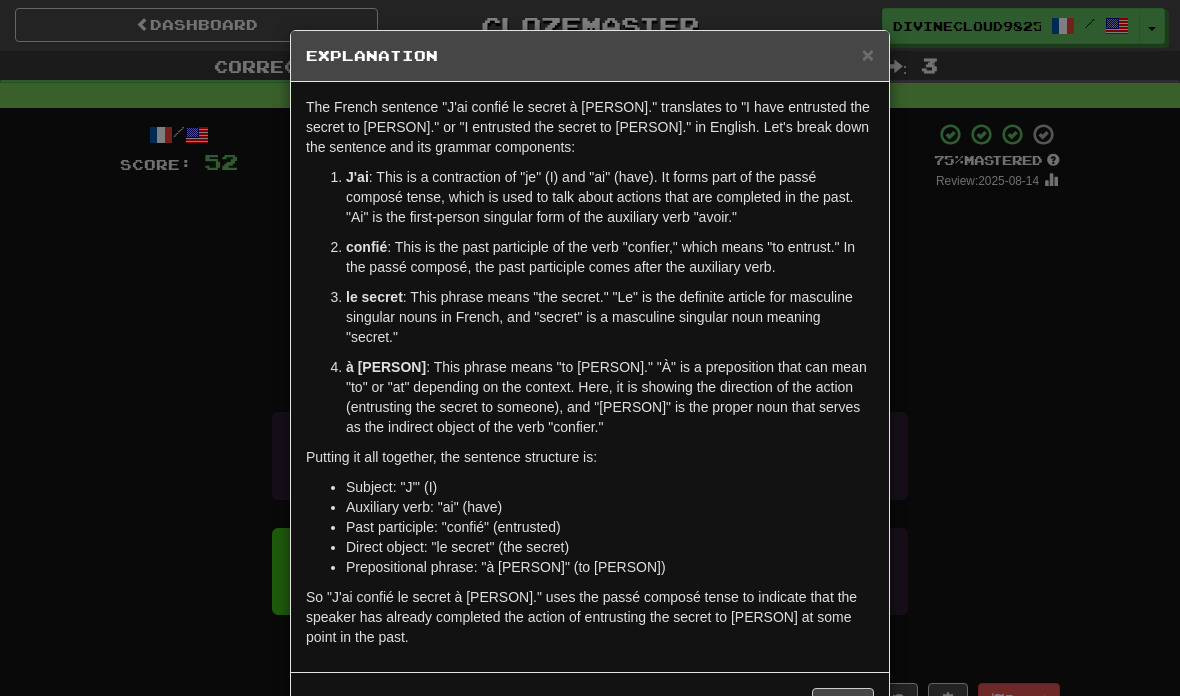 click on "× Explanation The French sentence "J'ai confié le secret à Tom." translates to "I have entrusted the secret to Tom." or "I entrusted the secret to Tom." in English. Let's break down the sentence and its grammar components:
J'ai : This is a contraction of "je" (I) and "ai" (have). It forms part of the passé composé tense, which is used to talk about actions that are completed in the past. "Ai" is the first-person singular form of the auxiliary verb "avoir."
confié : This is the past participle of the verb "confier," which means "to entrust." In the passé composé, the past participle comes after the auxiliary verb.
le secret : This phrase means "the secret." "Le" is the definite article for masculine singular nouns in French, and "secret" is a masculine singular noun meaning "secret."
à Tom
Putting it all together, the sentence structure is:
Subject: "J'" (I)
Auxiliary verb: "ai" (have)
Past participle: "confié" (entrusted)
Let us know ! Close" at bounding box center [590, 348] 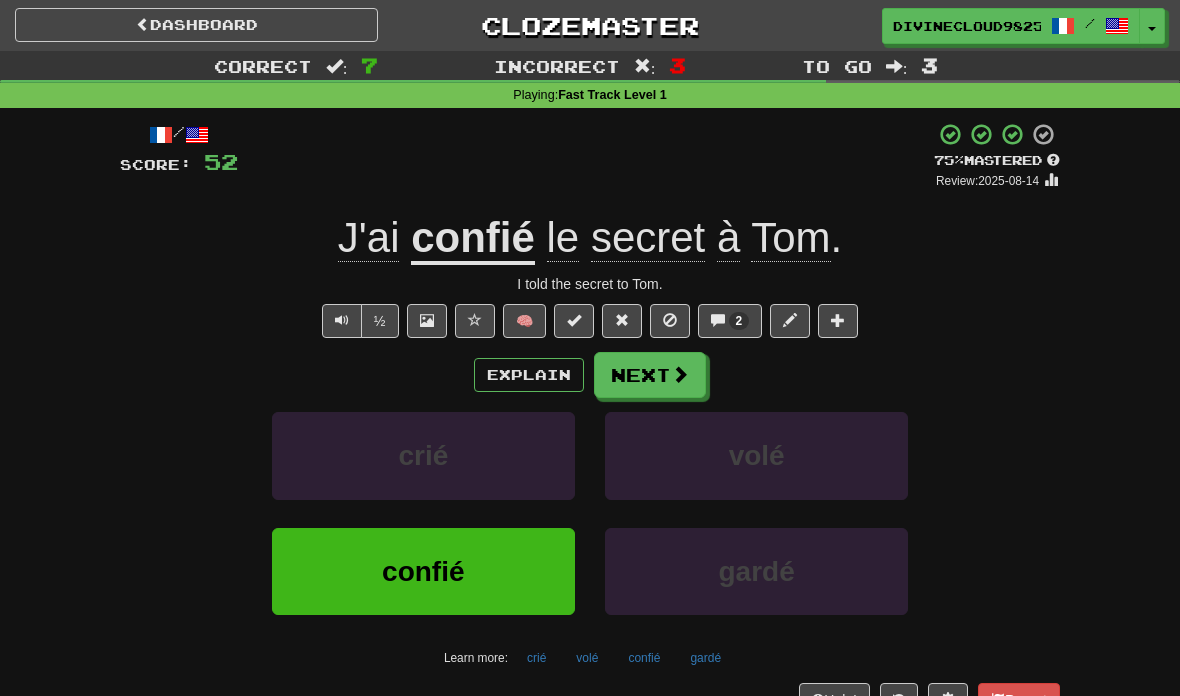 click at bounding box center (342, 321) 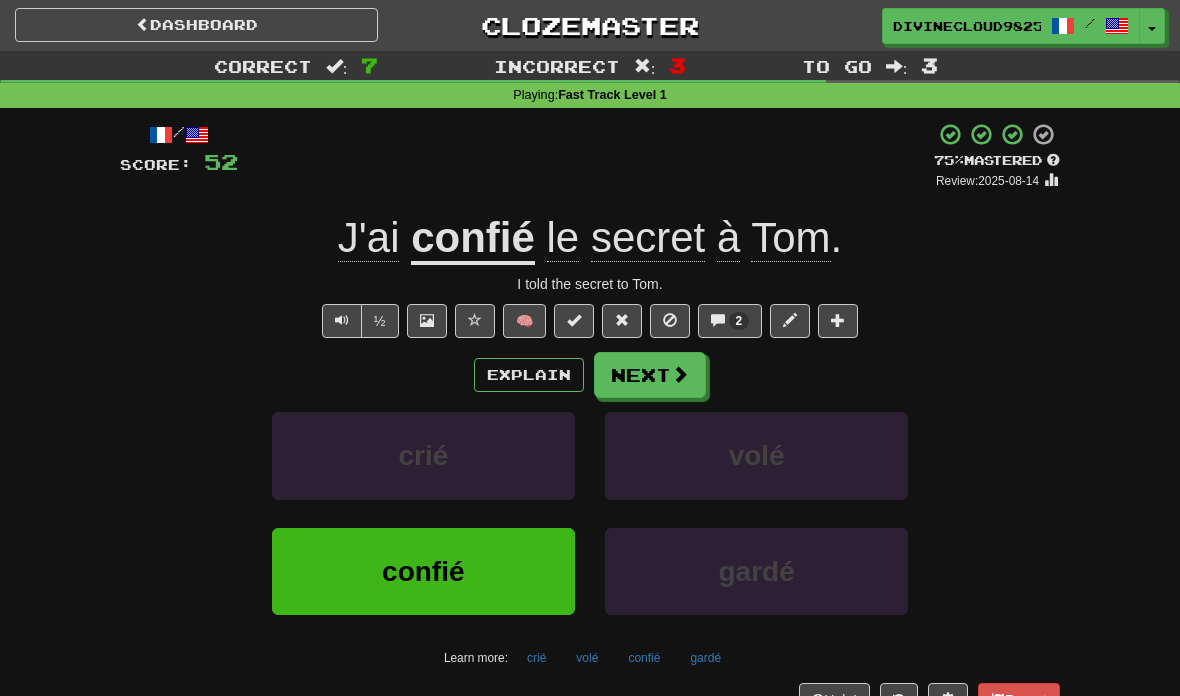 click on "Next" at bounding box center [650, 375] 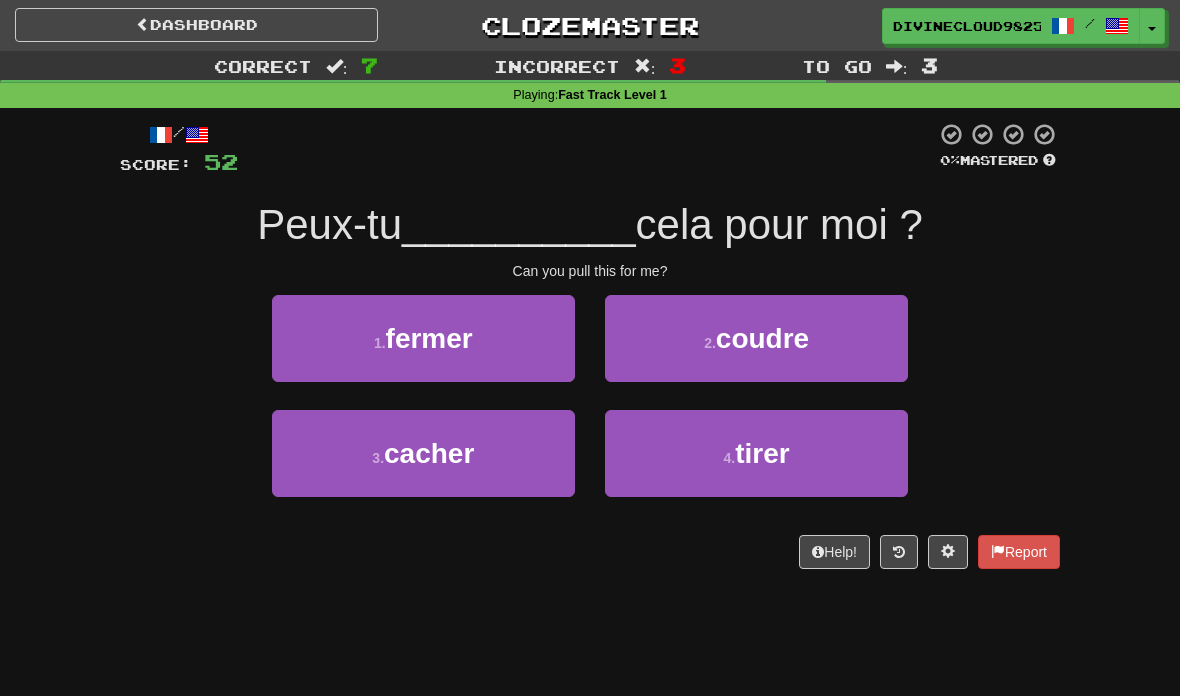 click on "4 .  tirer" at bounding box center [756, 453] 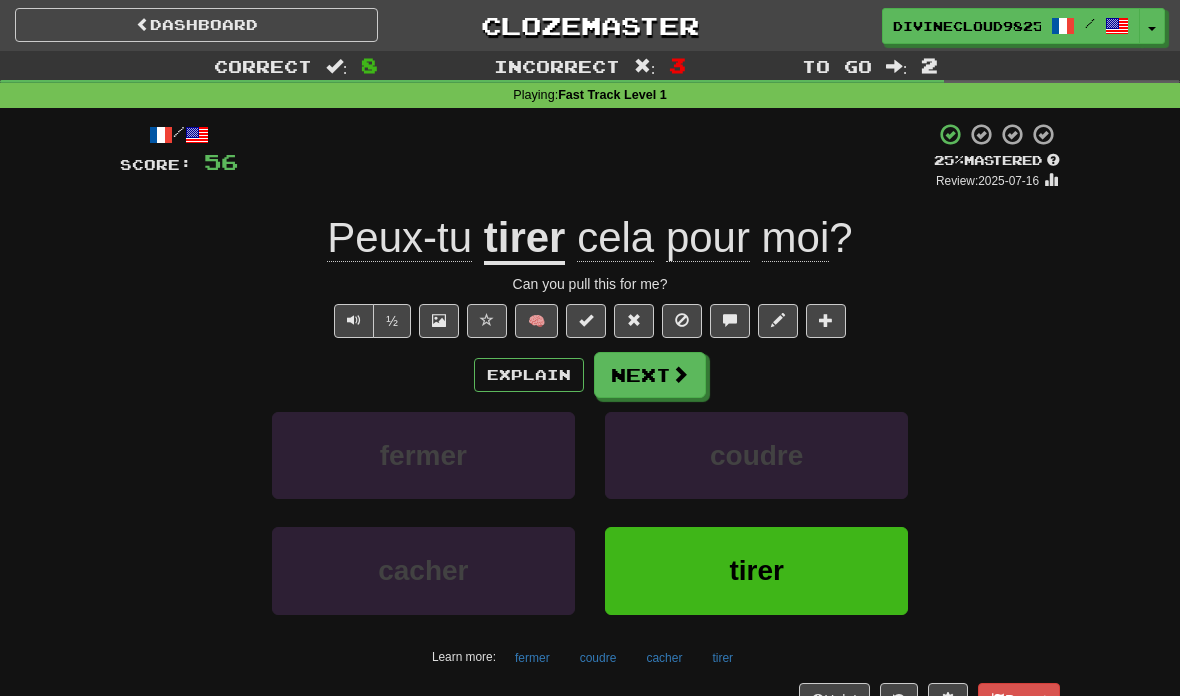 click at bounding box center (354, 321) 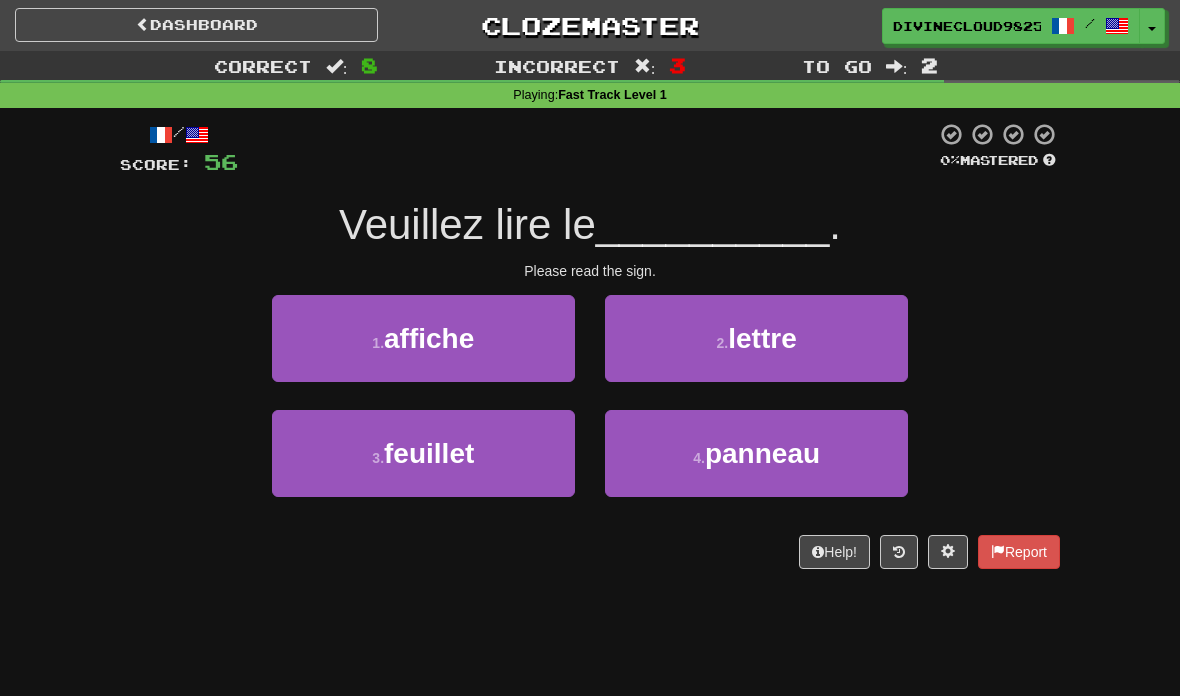 click on "panneau" at bounding box center (762, 453) 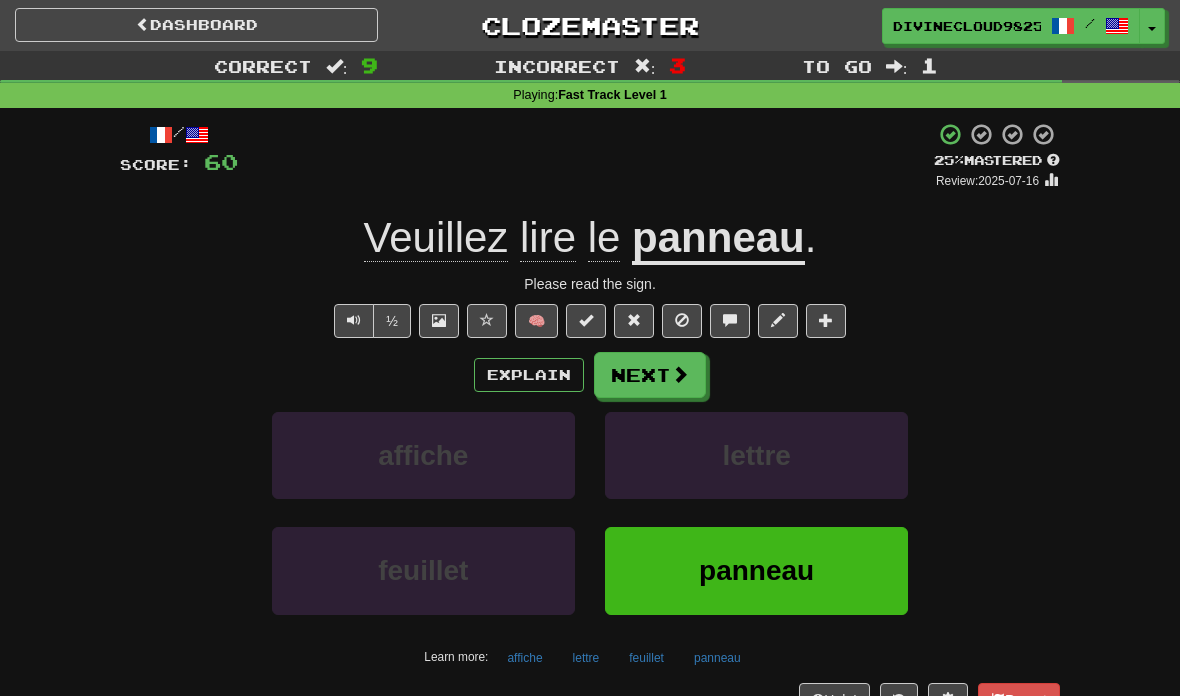 click on "Next" at bounding box center [650, 375] 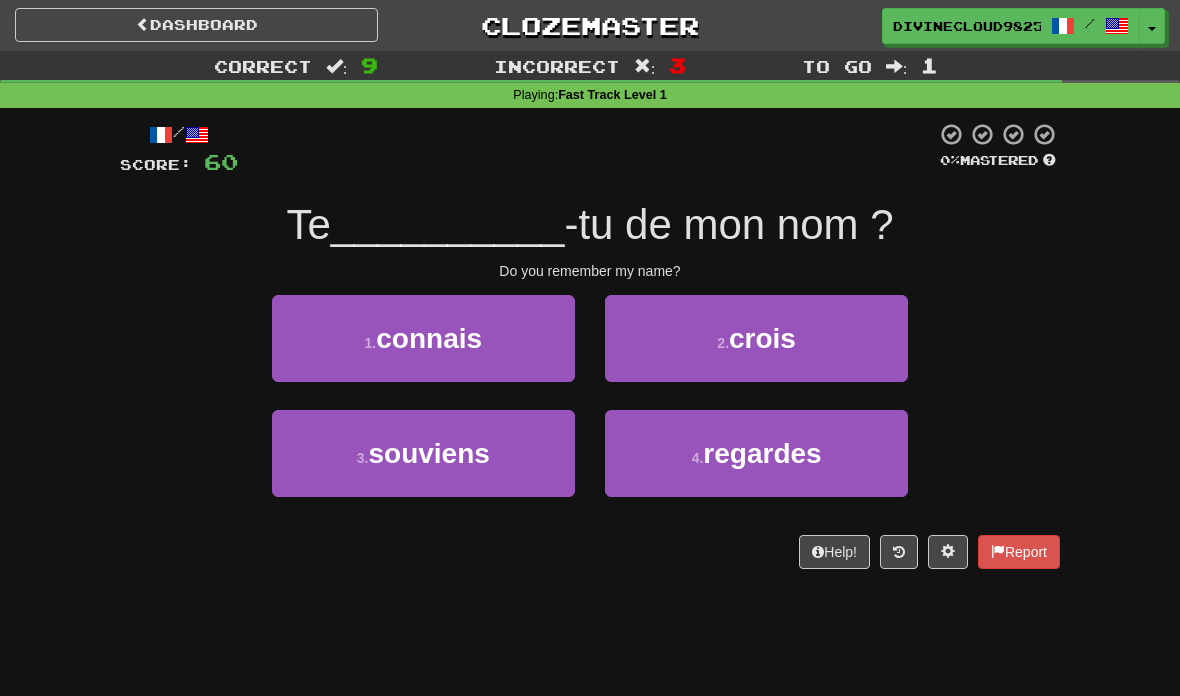 click on "3 .  souviens" at bounding box center (423, 453) 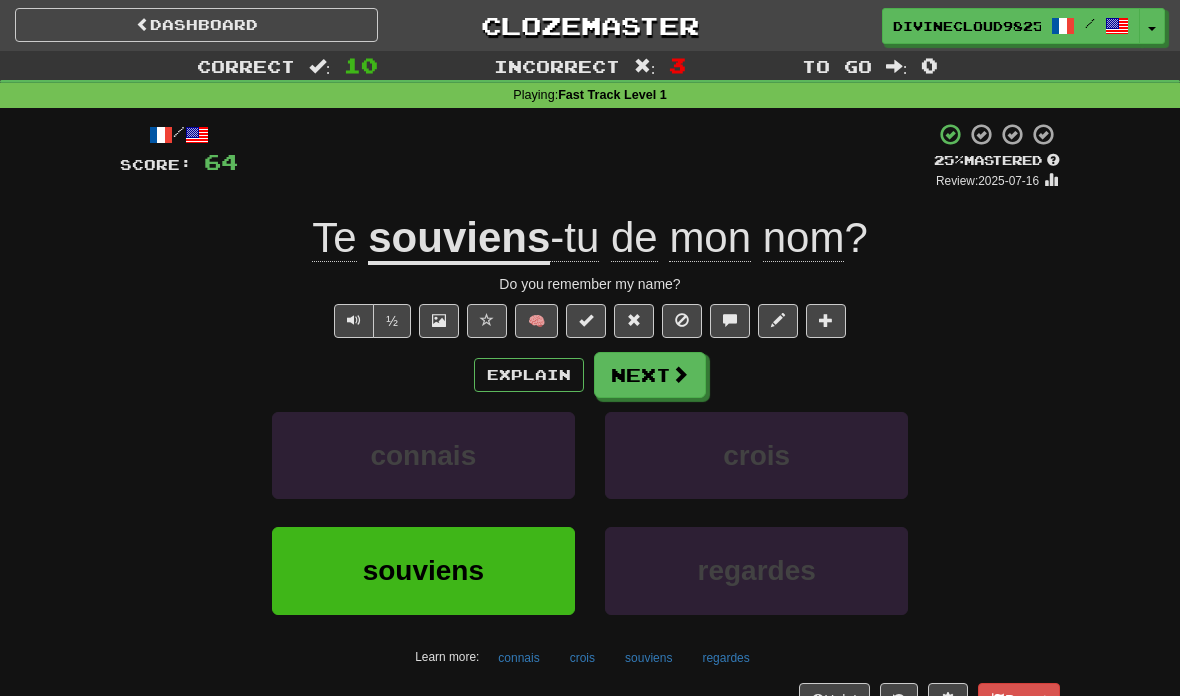 click on "Next" at bounding box center (650, 375) 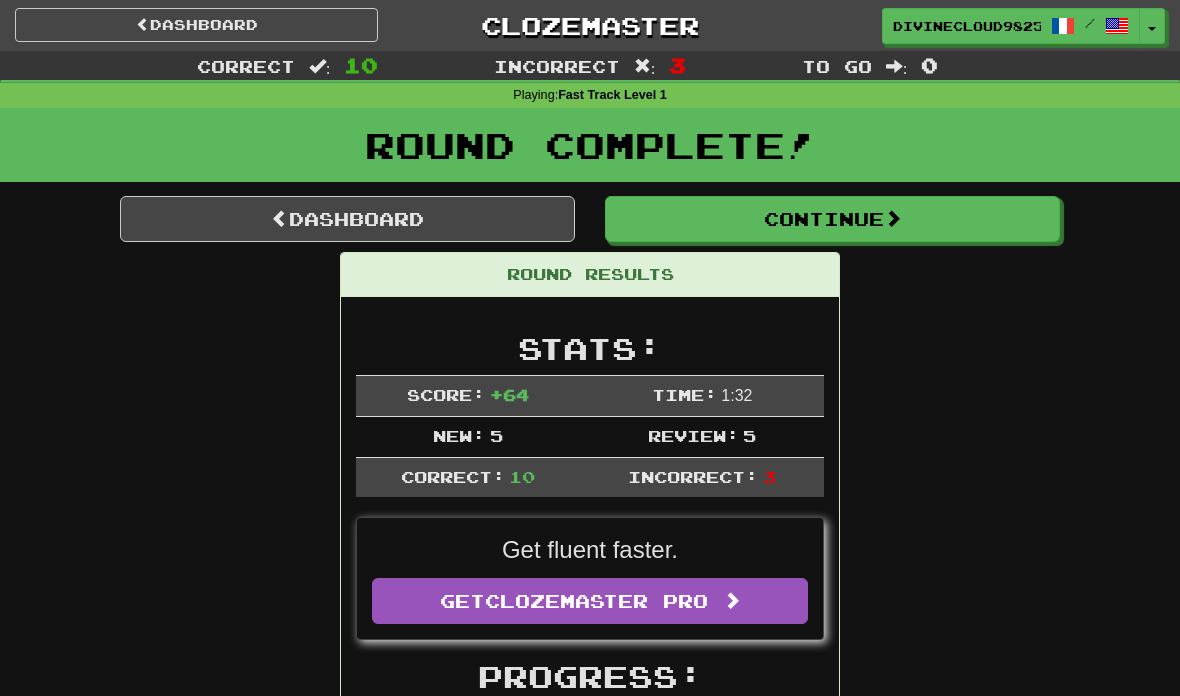 click on "Dashboard" at bounding box center (347, 219) 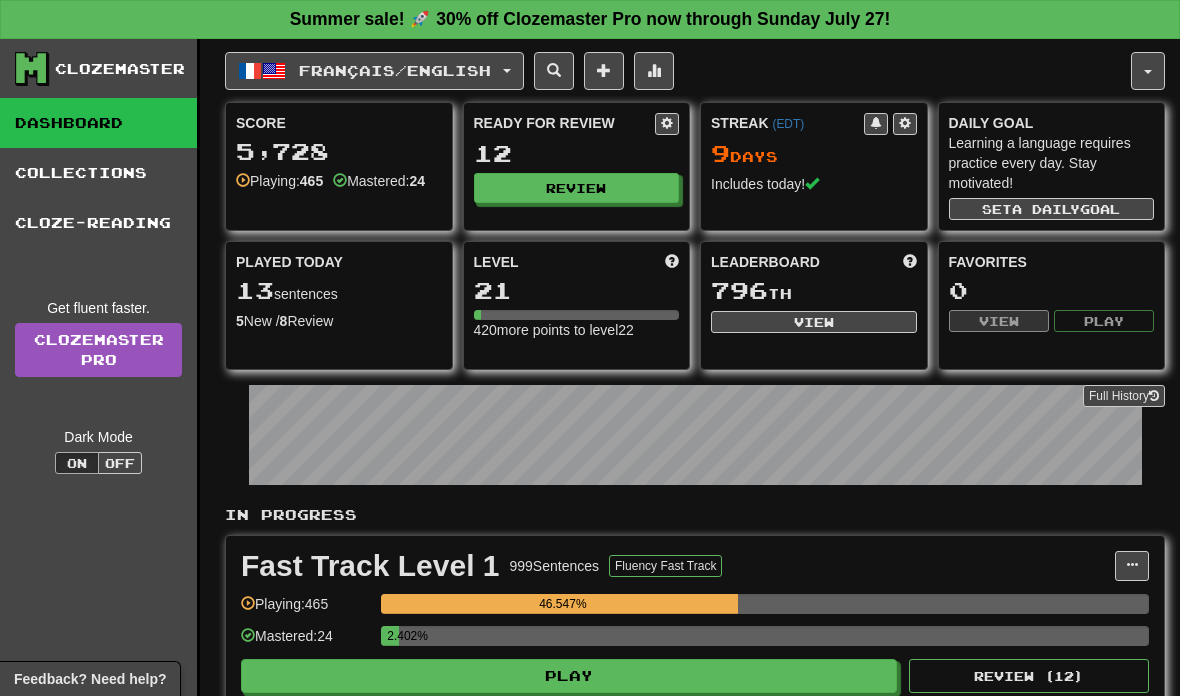 scroll, scrollTop: 0, scrollLeft: 0, axis: both 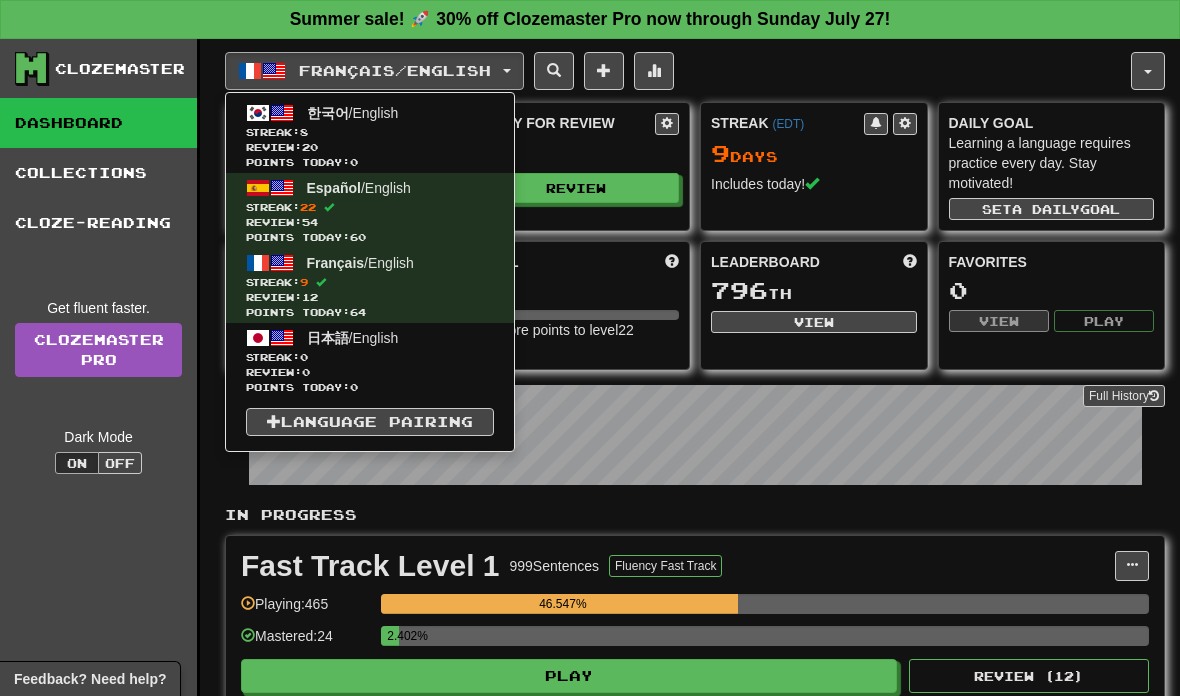 click at bounding box center (282, 113) 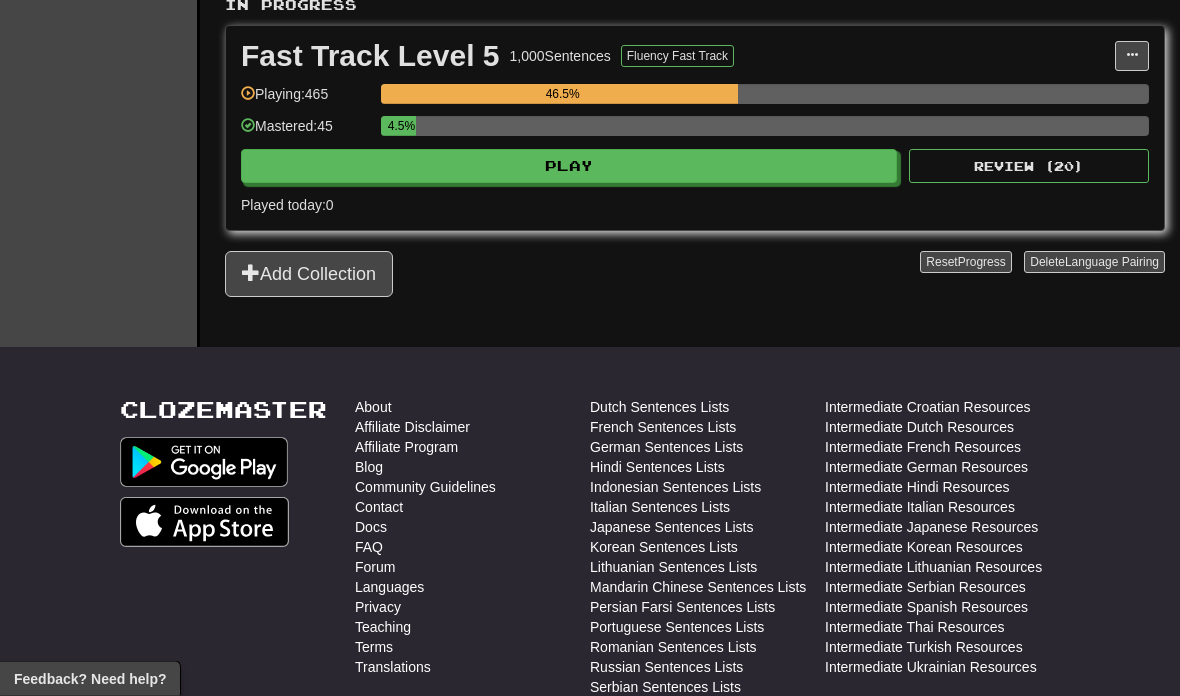 scroll, scrollTop: 510, scrollLeft: 0, axis: vertical 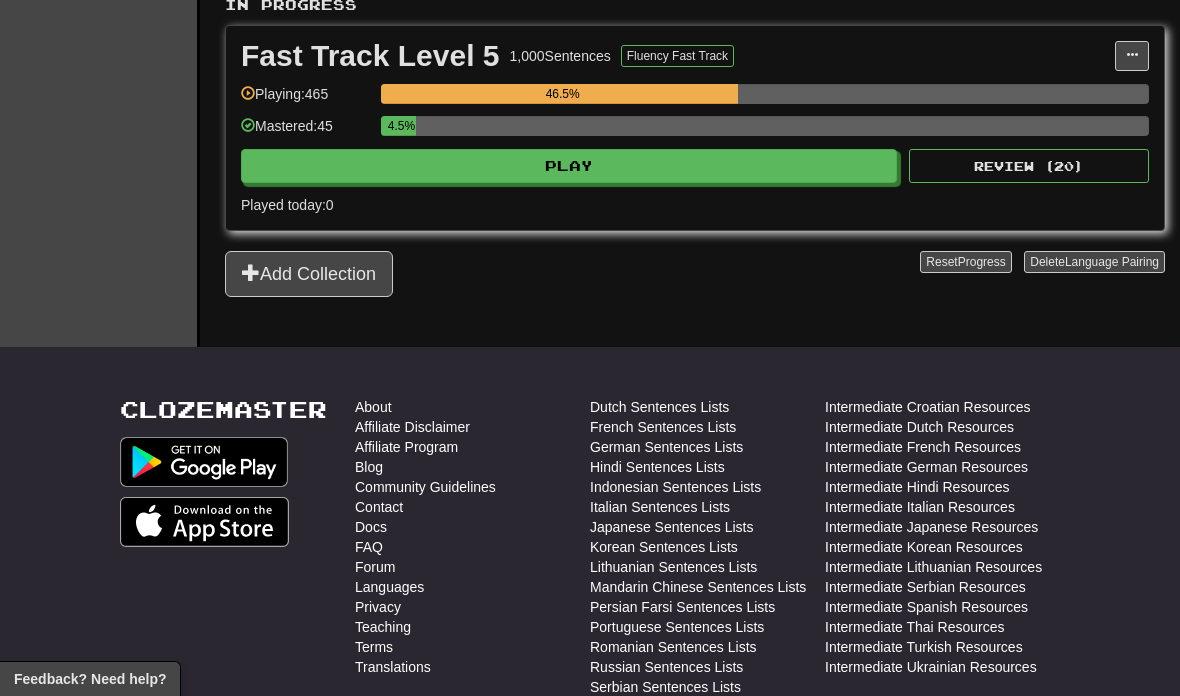 click on "Play" at bounding box center [569, 166] 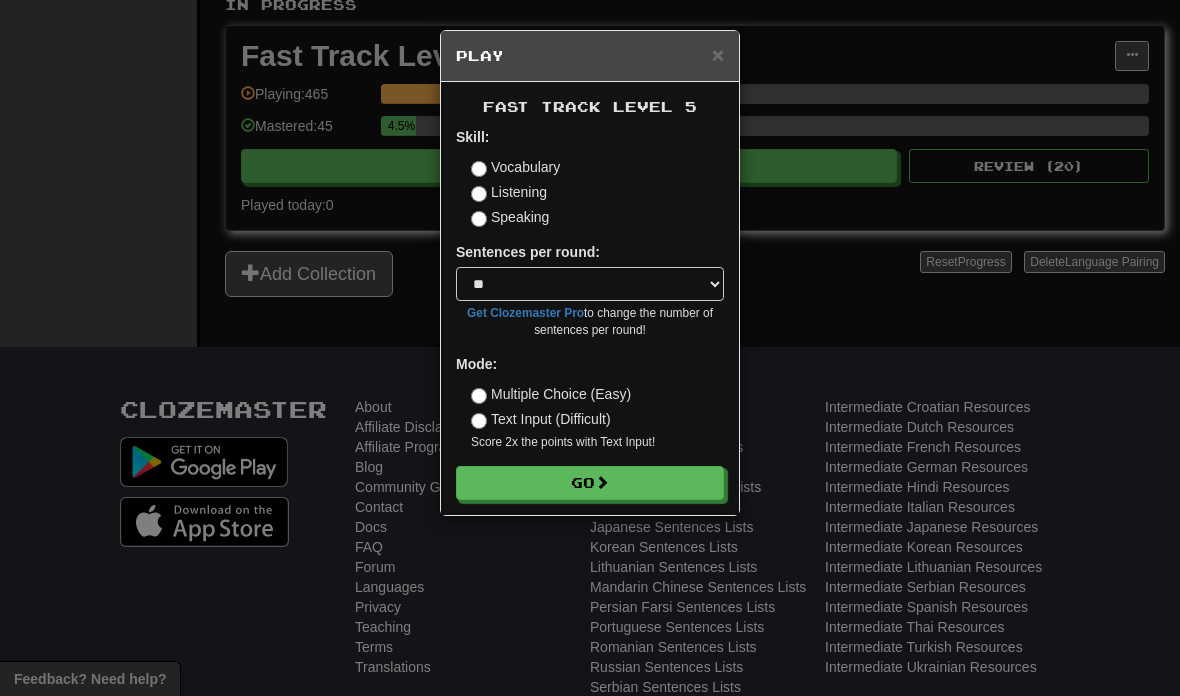 click on "Go" at bounding box center (590, 483) 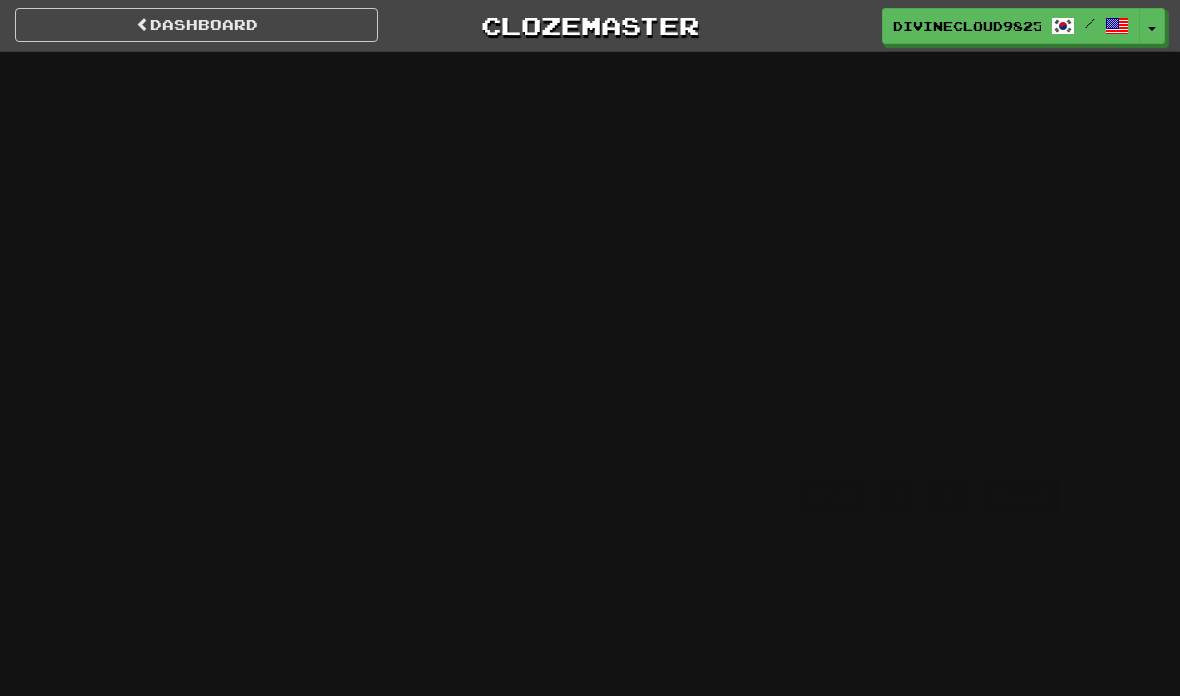 scroll, scrollTop: 0, scrollLeft: 0, axis: both 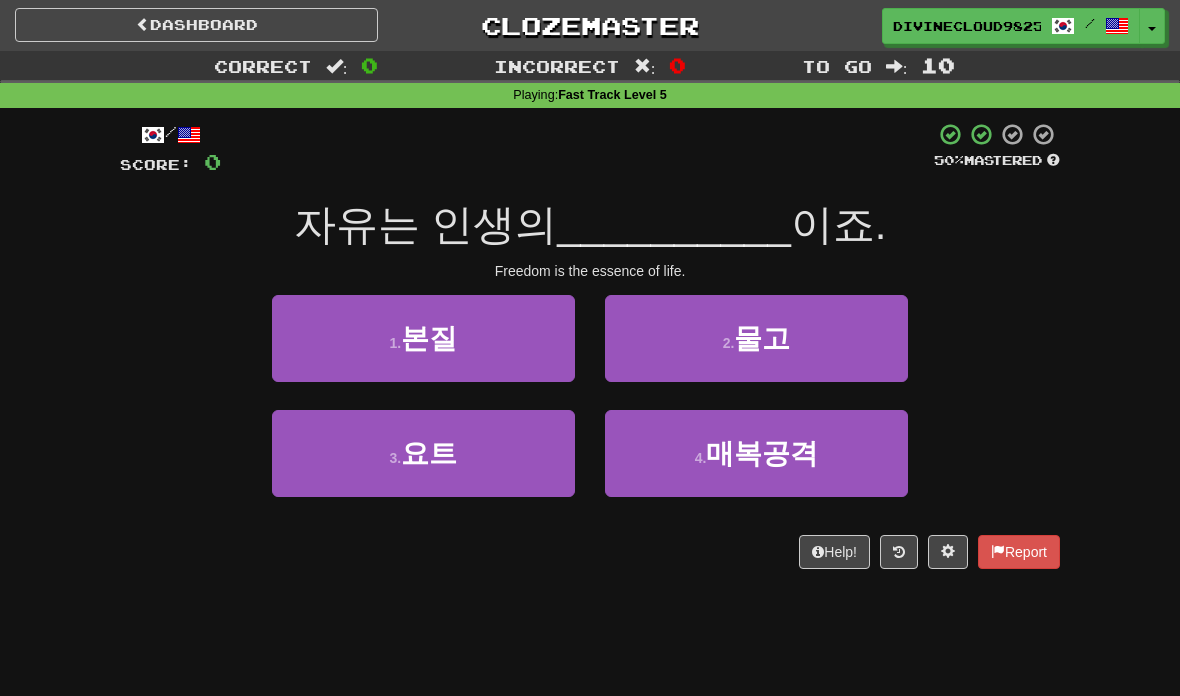 click on "1 .  본질" at bounding box center (423, 338) 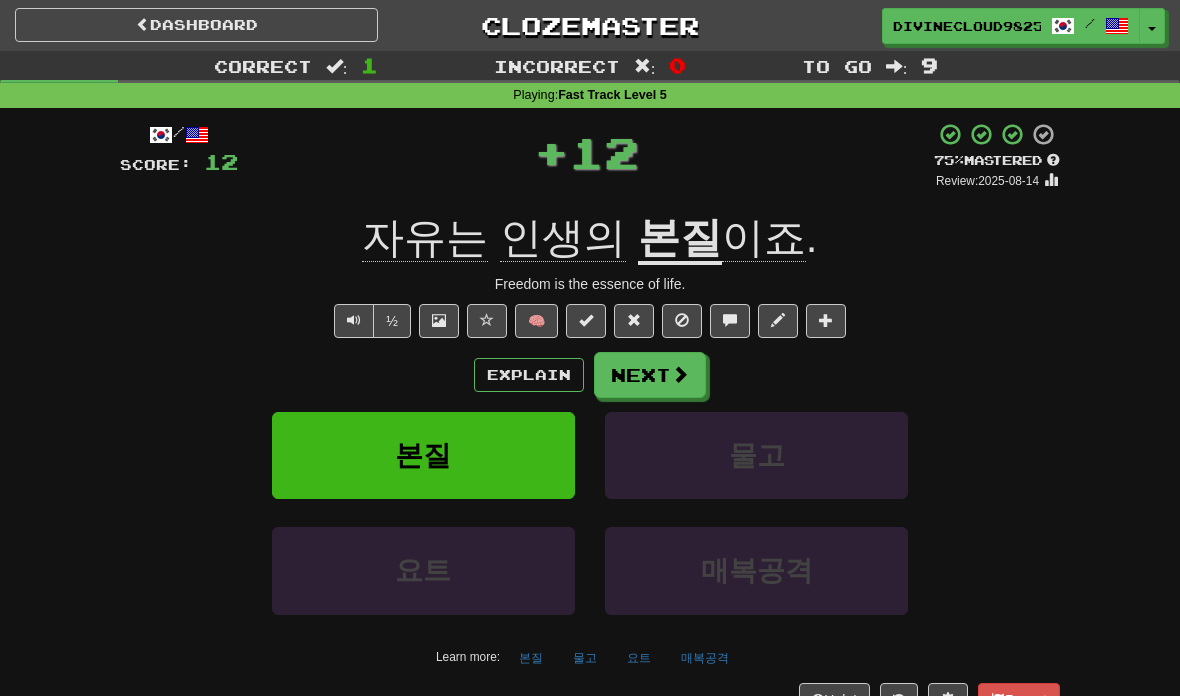 click on "Explain" at bounding box center [529, 375] 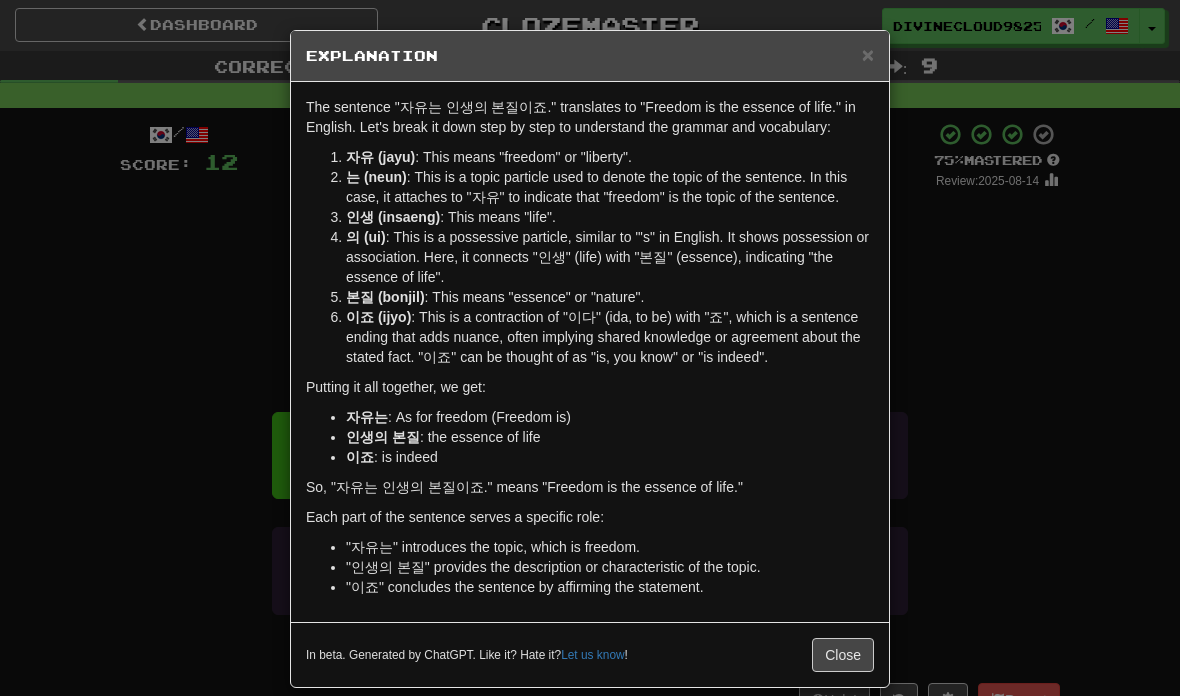 click on "× Explanation" at bounding box center (590, 56) 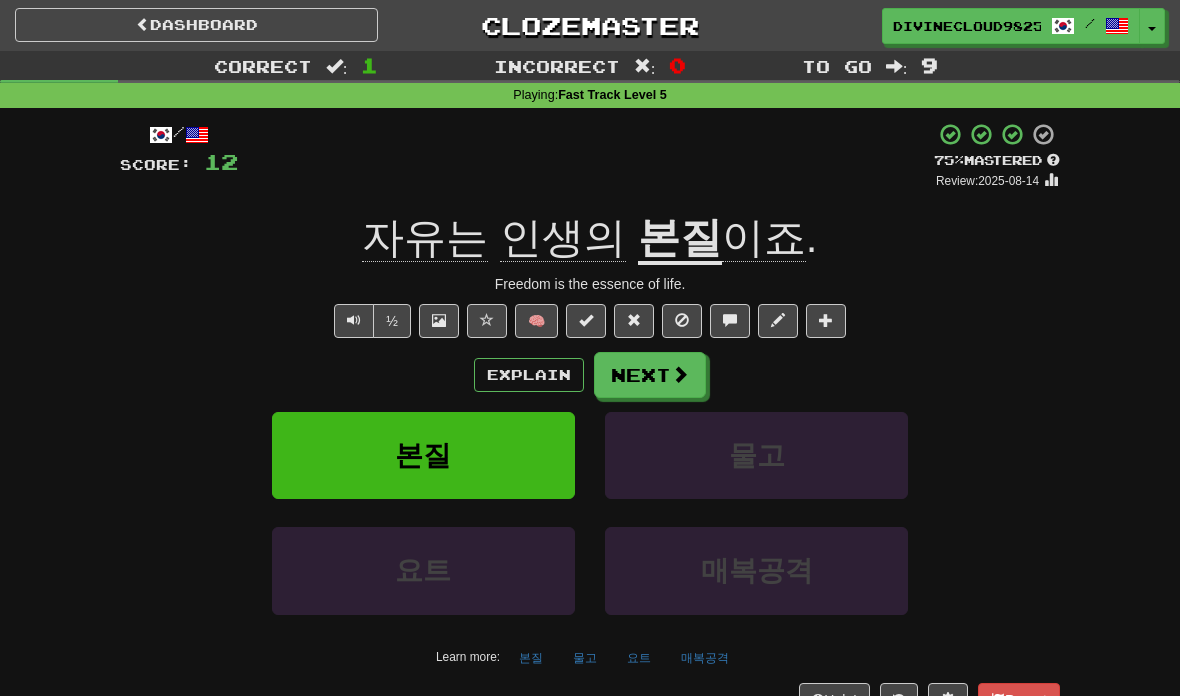 click on "Next" at bounding box center [650, 375] 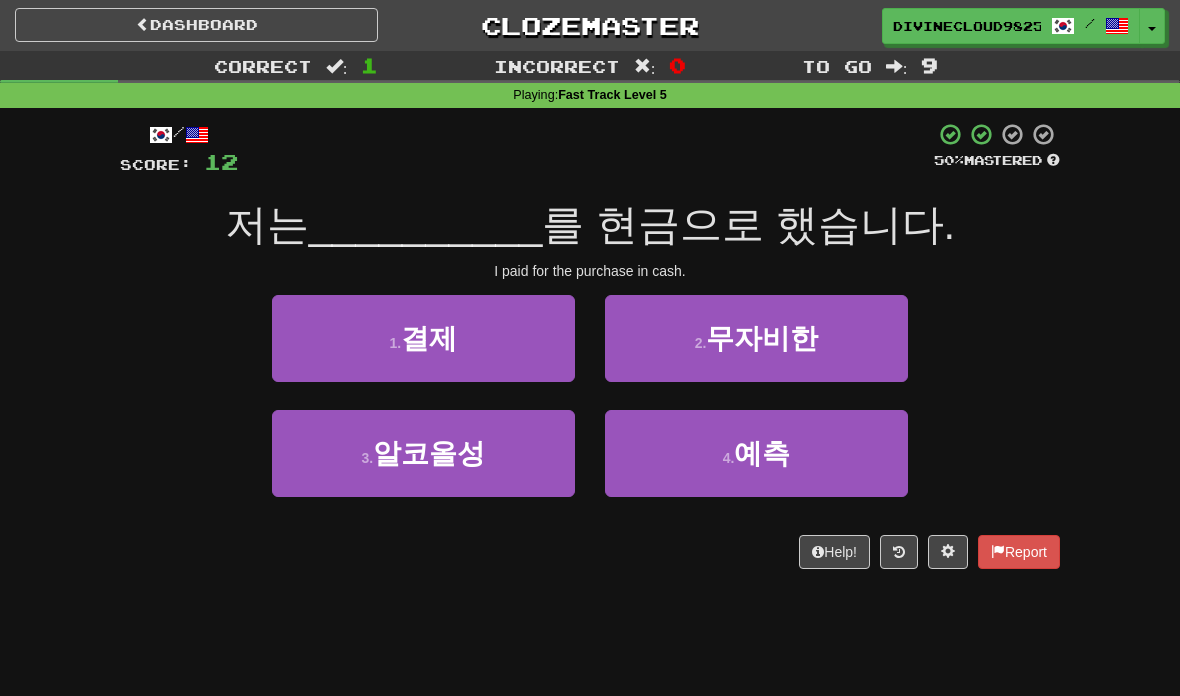 click on "1 .  결제" at bounding box center [423, 338] 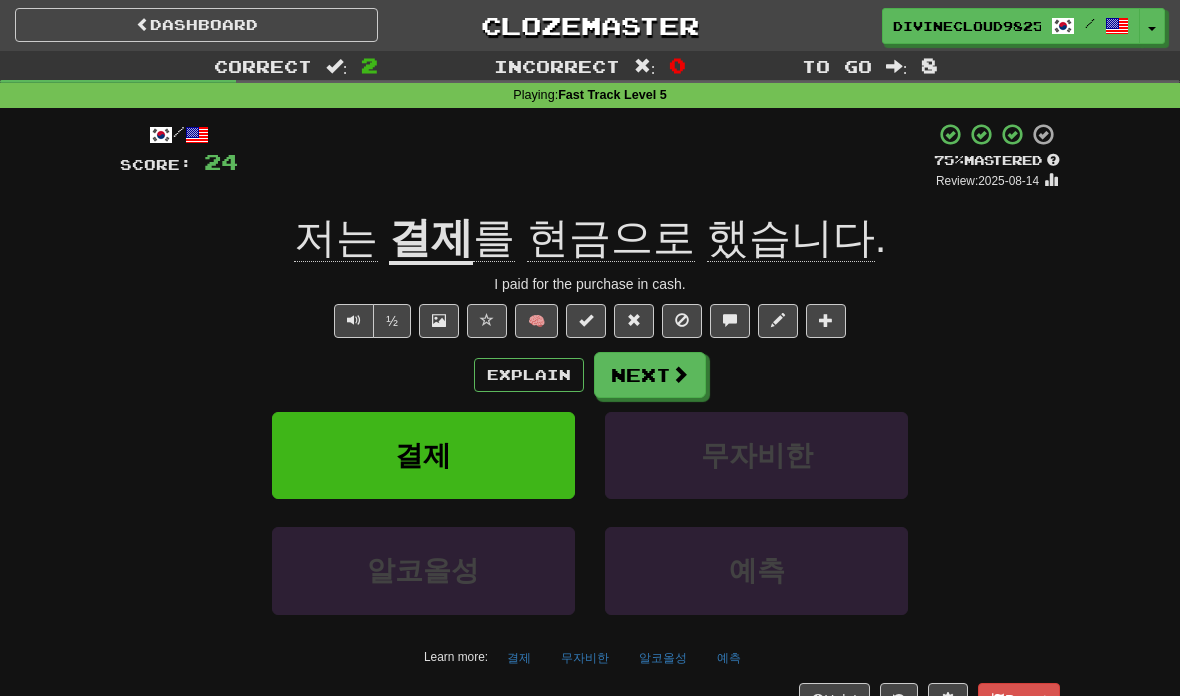click on "Next" at bounding box center [650, 375] 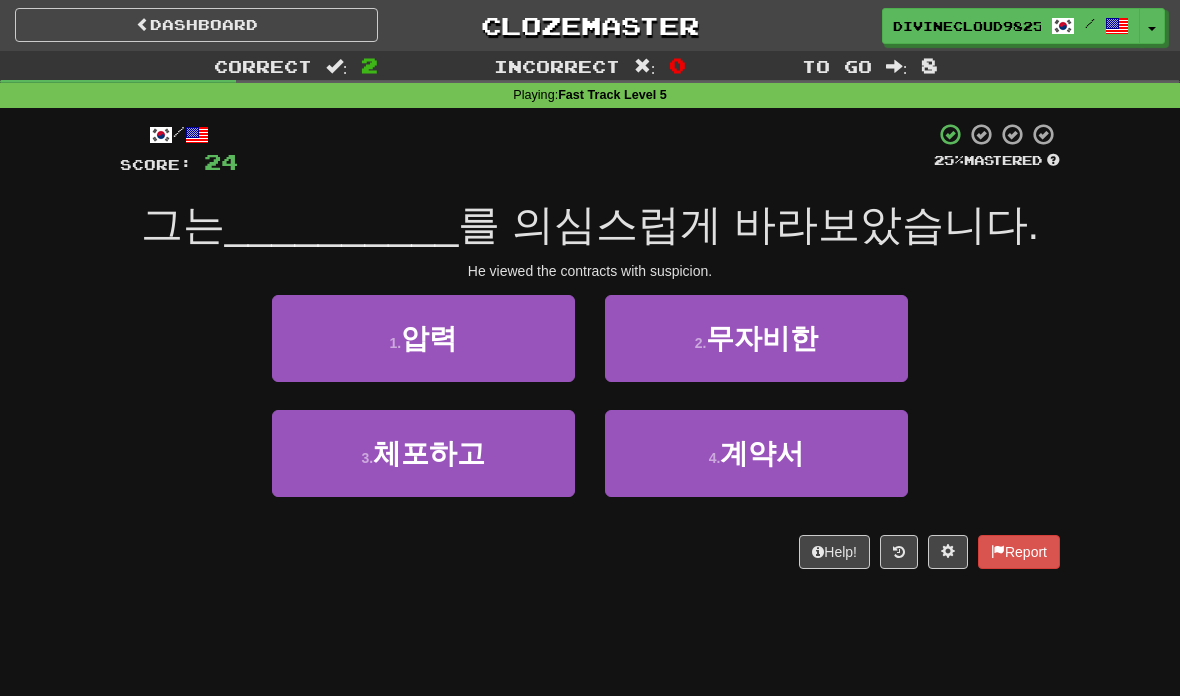 click on "계약서" at bounding box center (762, 453) 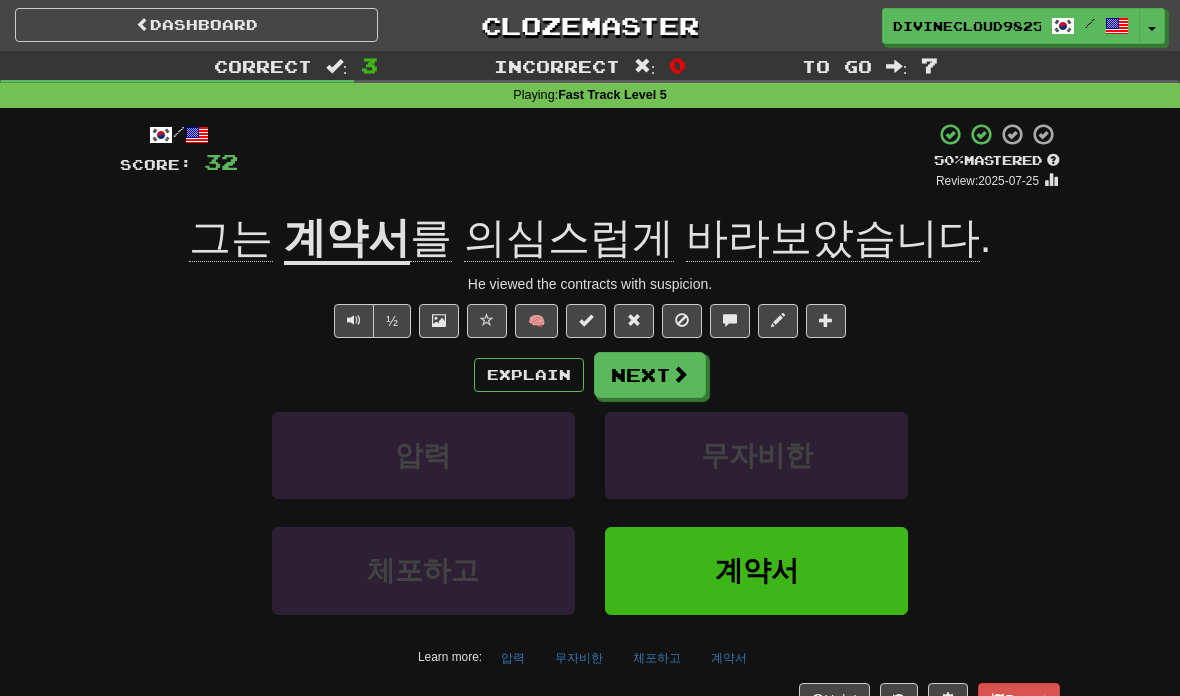 click on "Next" at bounding box center (650, 375) 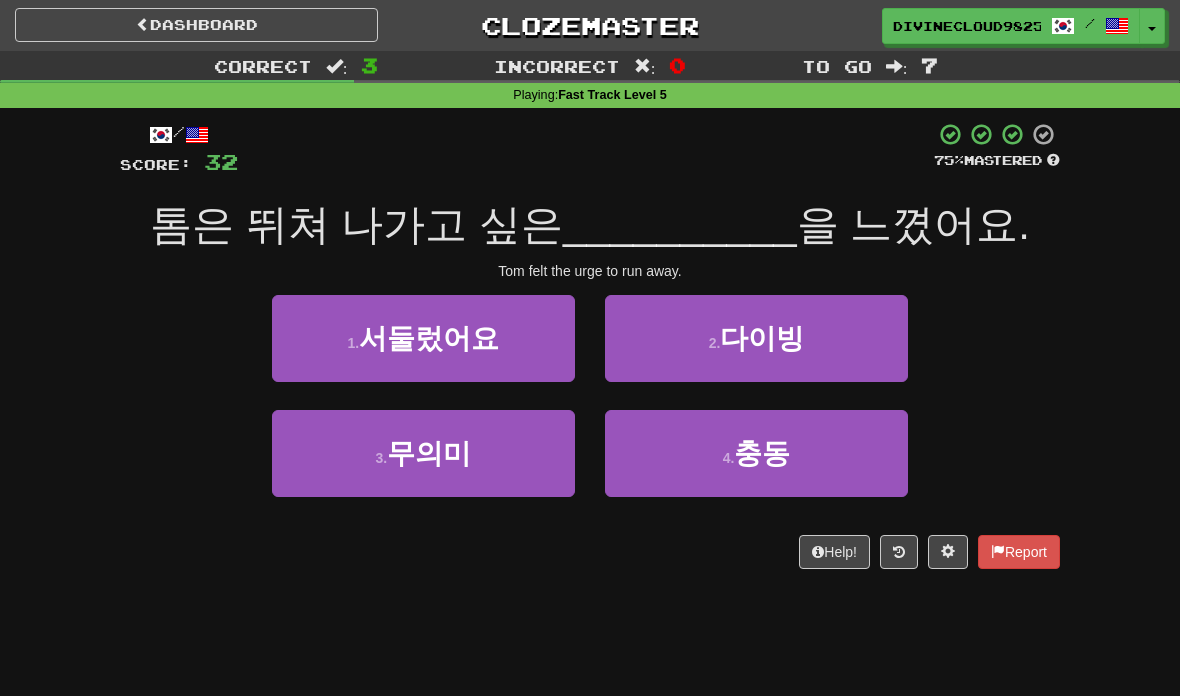 click on "충동" at bounding box center (762, 453) 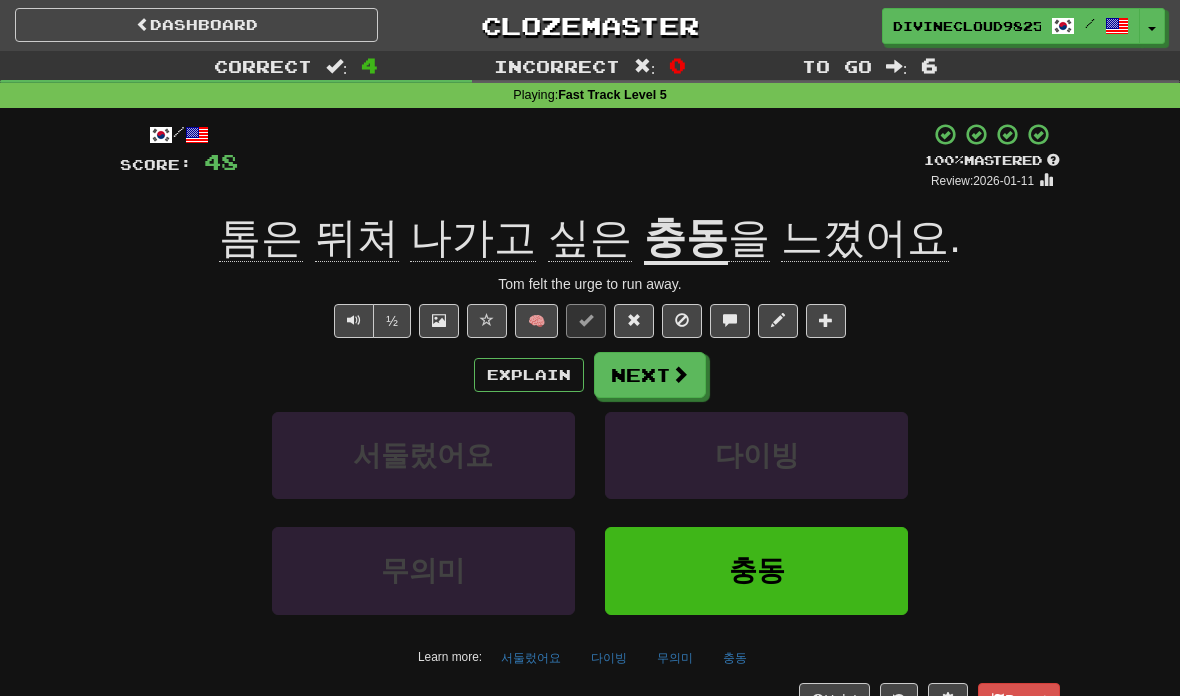 click on "Next" at bounding box center (650, 375) 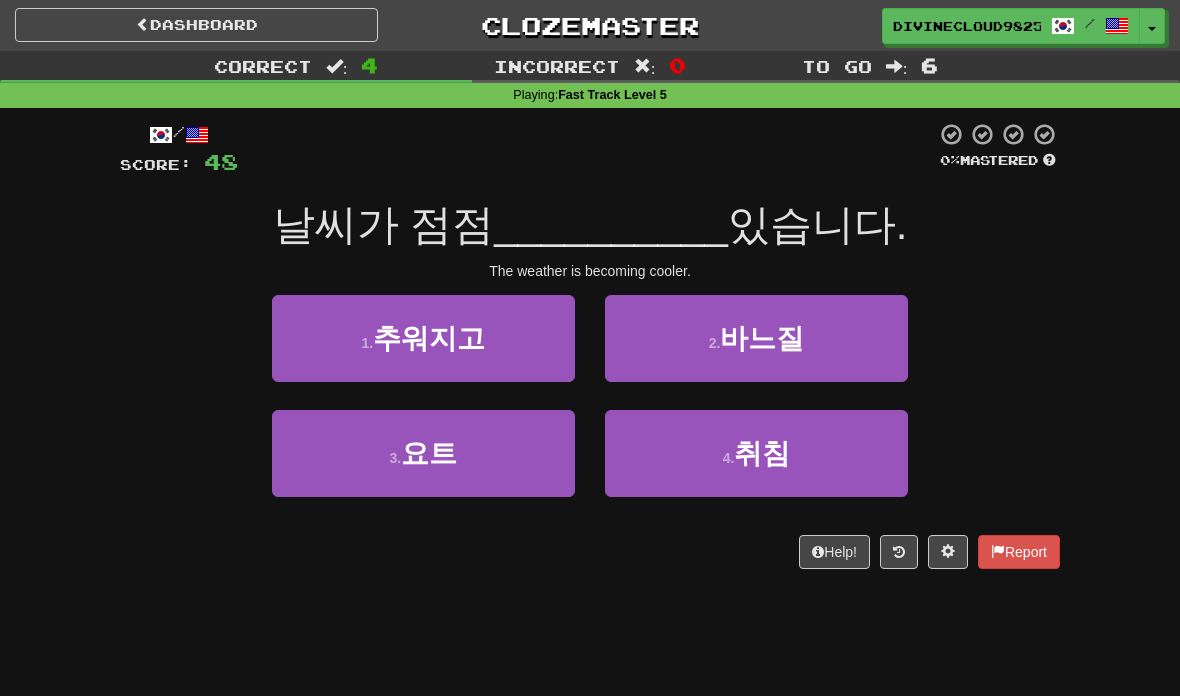 click on "1 .  추워지고" at bounding box center (423, 338) 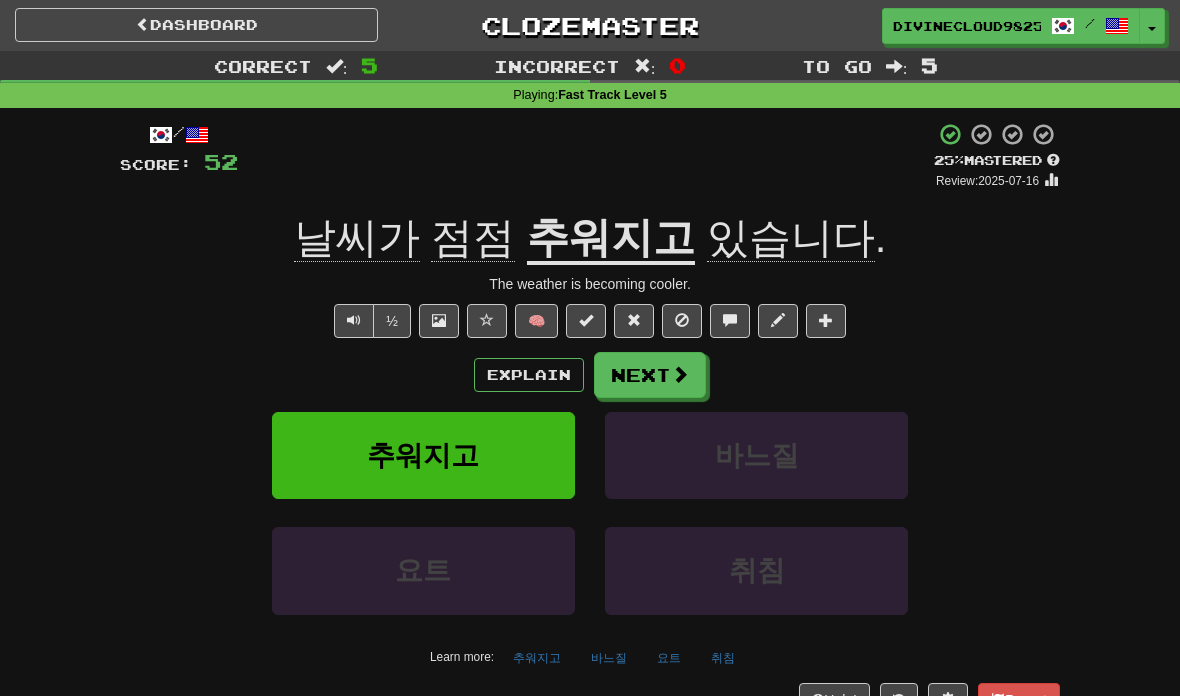 click on "Next" at bounding box center (650, 375) 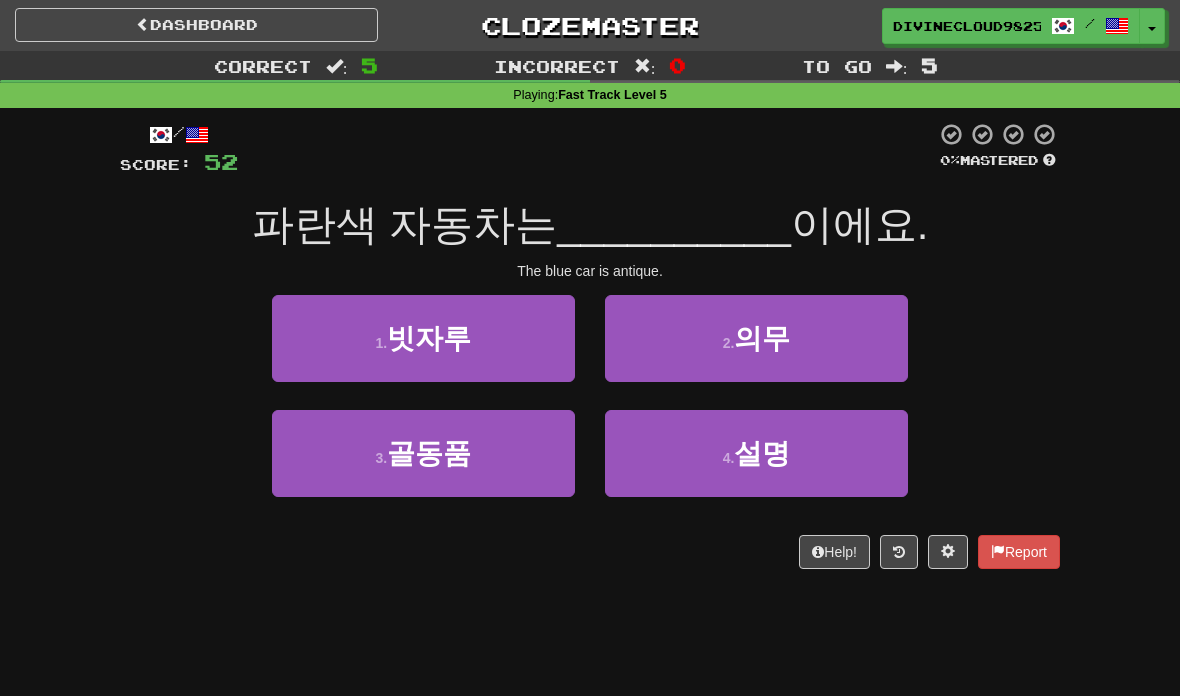 click on "3 .  골동품" at bounding box center [423, 453] 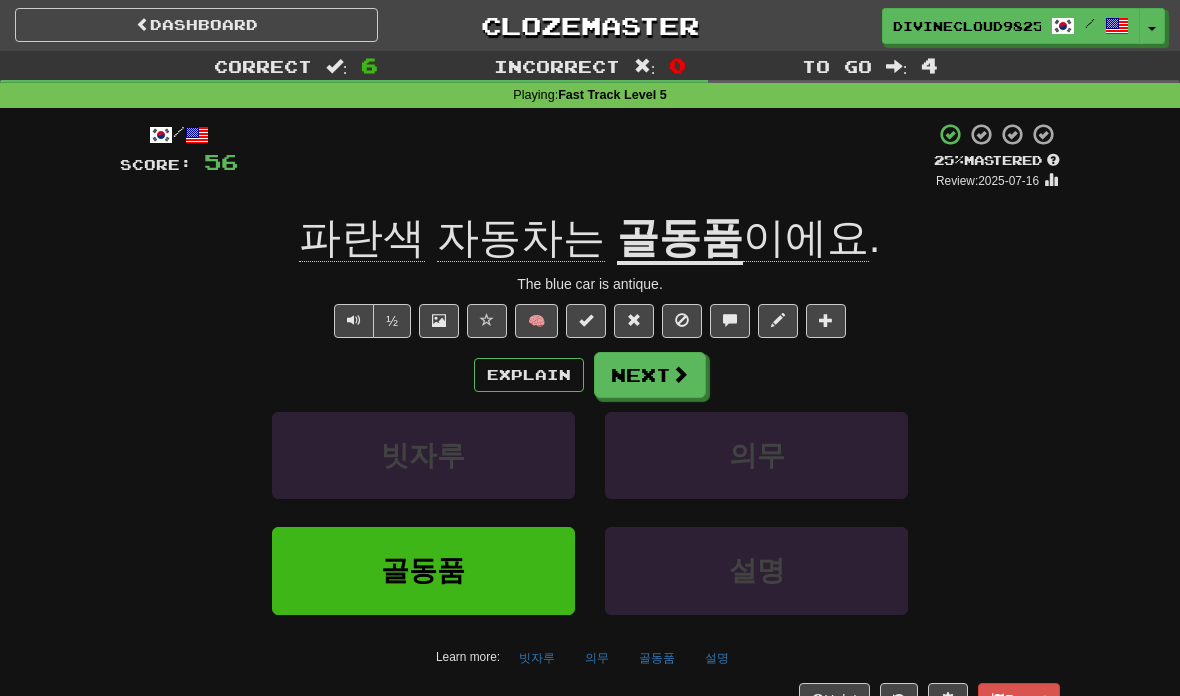 click on "Explain" at bounding box center [529, 375] 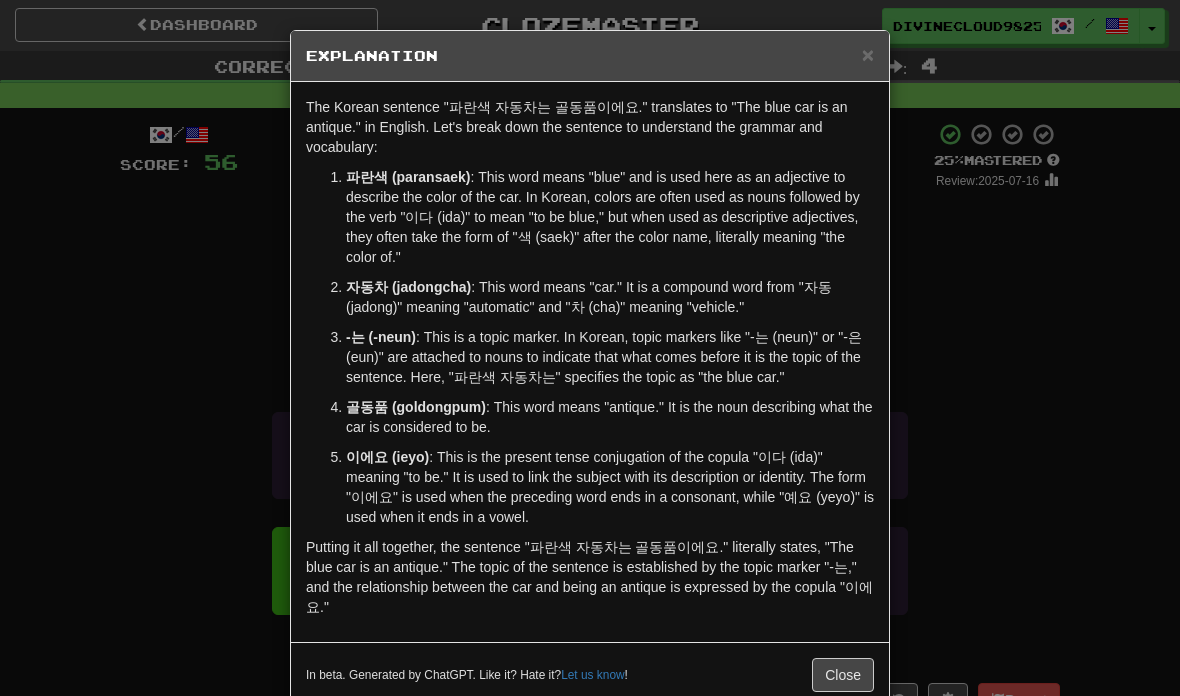 click on "×" at bounding box center [868, 54] 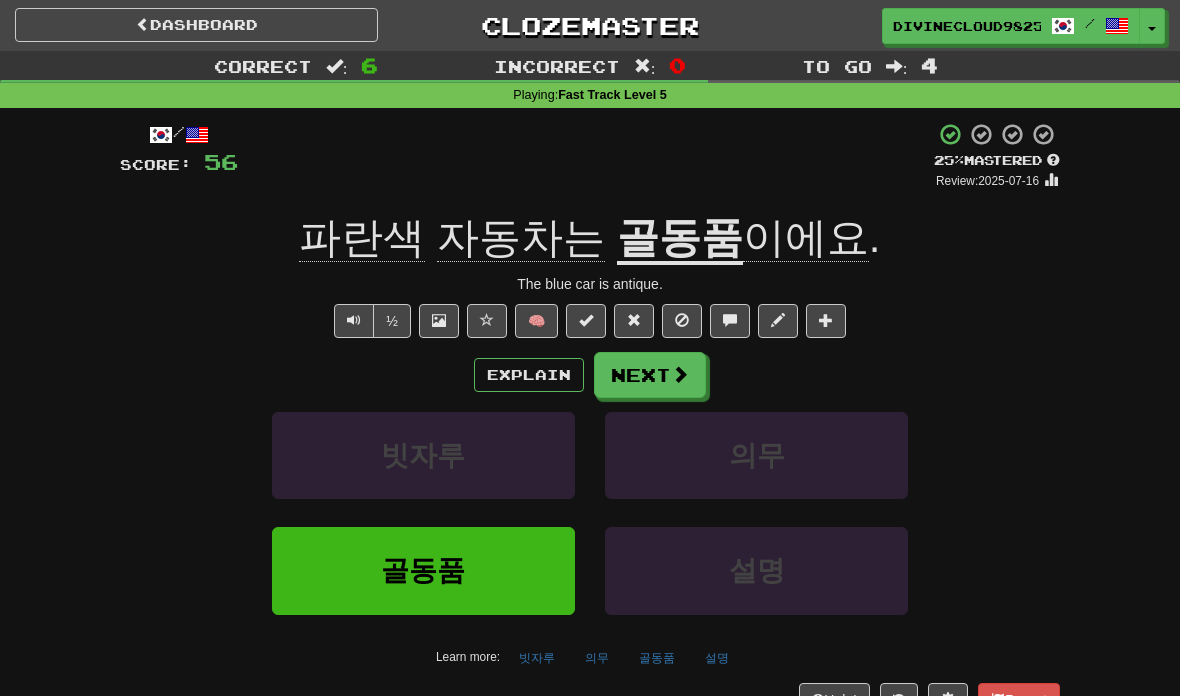 click on "Next" at bounding box center (650, 375) 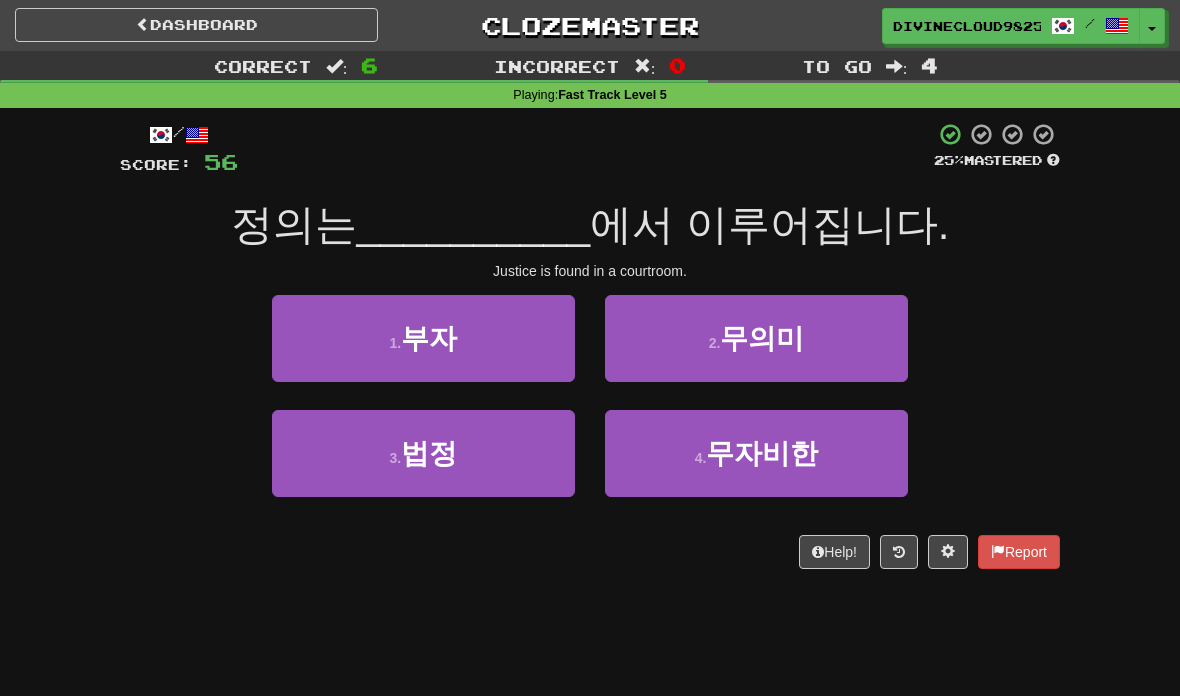 click on "3 .  법정" at bounding box center [423, 453] 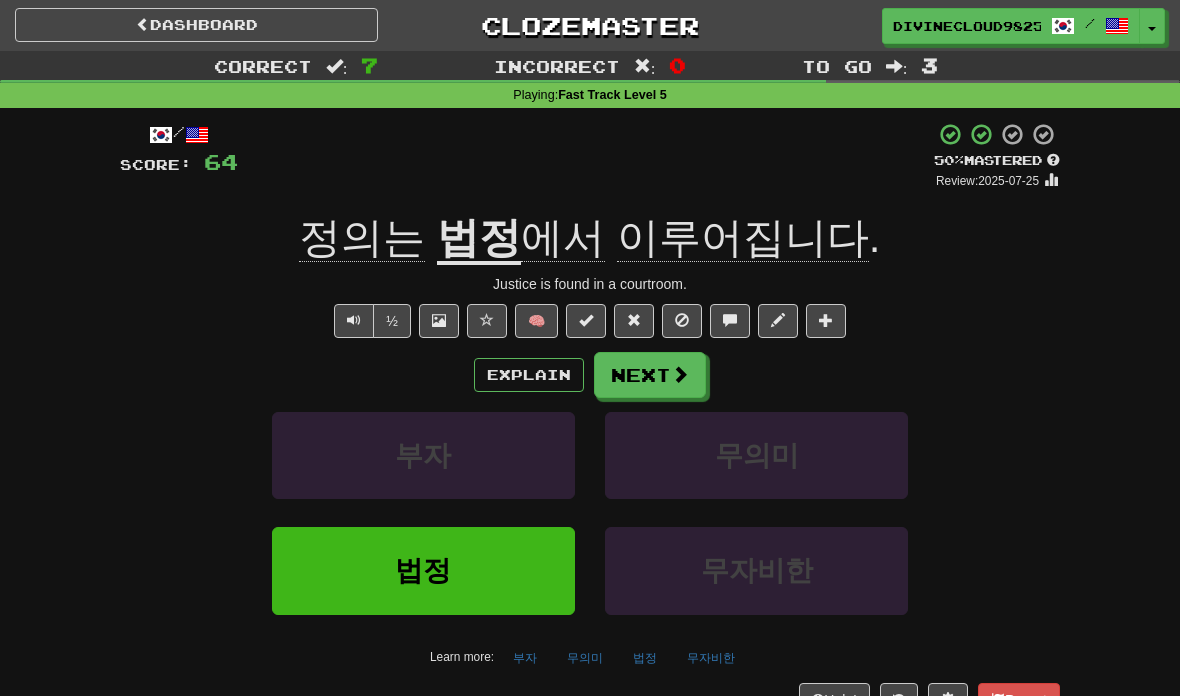 click at bounding box center [680, 374] 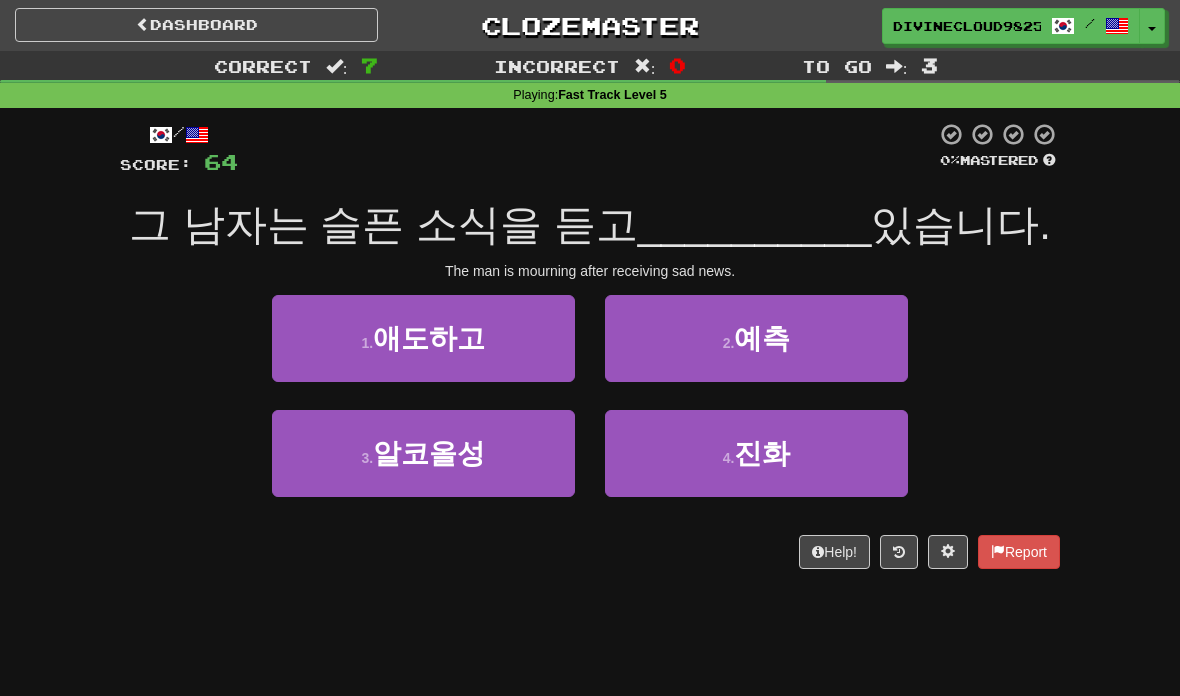 click on "1 .  애도하고" at bounding box center (423, 338) 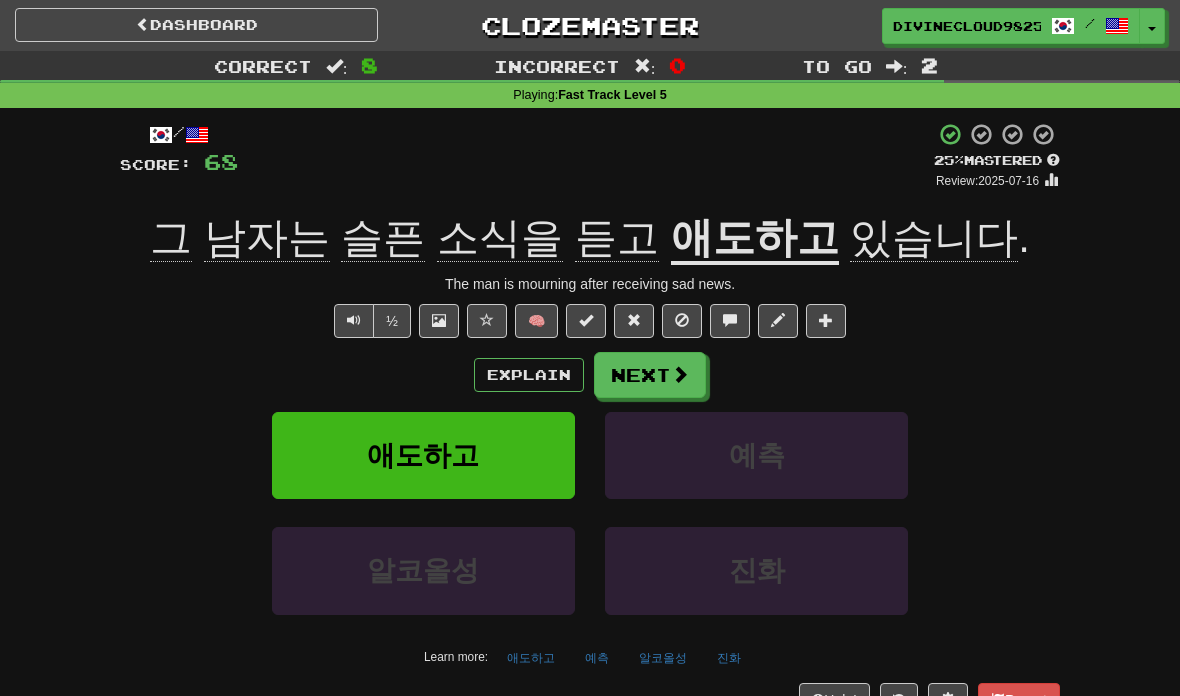 click on "Explain" at bounding box center [529, 375] 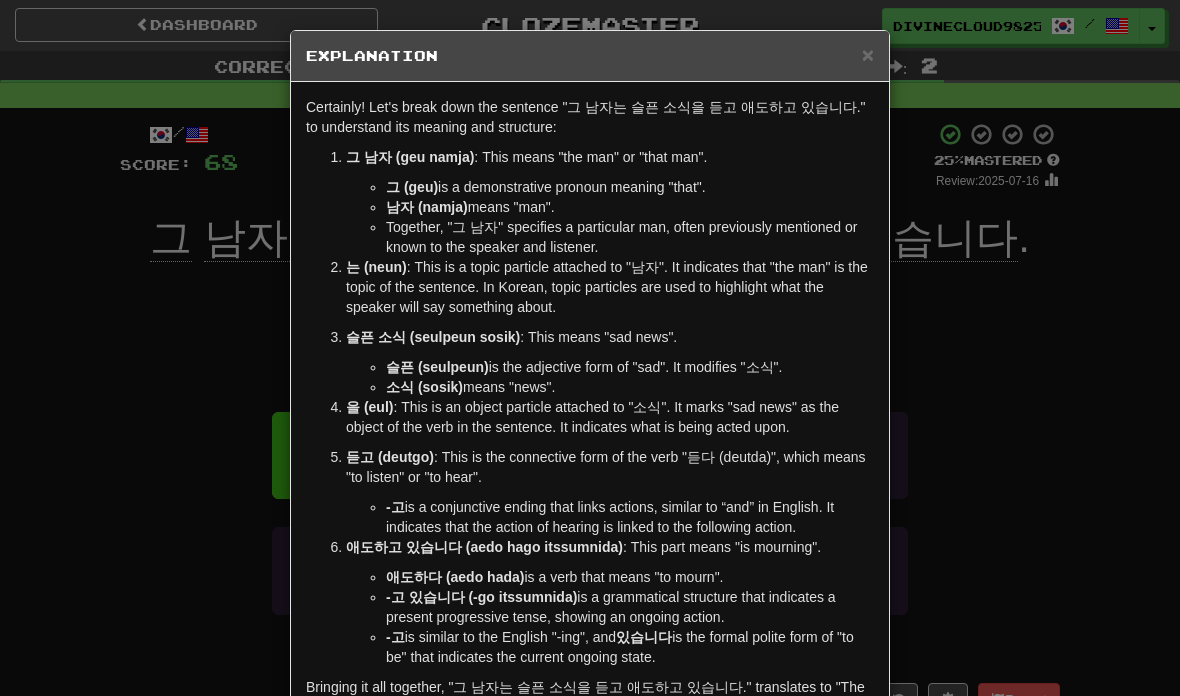 click on "× Explanation Certainly! Let's break down the sentence "그 남자는 슬픈 소식을 듣고 애도하고 있습니다." to understand its meaning and structure:
그 남자 (geu namja) : This means "the man" or "that man".
그 (geu)  is a demonstrative pronoun meaning "that".
남자 (namja)  means "man".
Together, "그 남자" specifies a particular man, often previously mentioned or known to the speaker and listener.
는 (neun) : This is a topic particle attached to "남자". It indicates that "the man" is the topic of the sentence. In Korean, topic particles are used to highlight what the speaker will say something about.
슬픈 소식 (seulpeun sosik) : This means "sad news".
슬픈 (seulpeun)  is the adjective form of "sad". It modifies "소식".
소식 (sosik)  means "news".
을 (eul) : This is an object particle attached to "소식". It marks "sad news" as the object of the verb in the sentence. It indicates what is being acted upon.
듣고 (deutgo)" at bounding box center (590, 348) 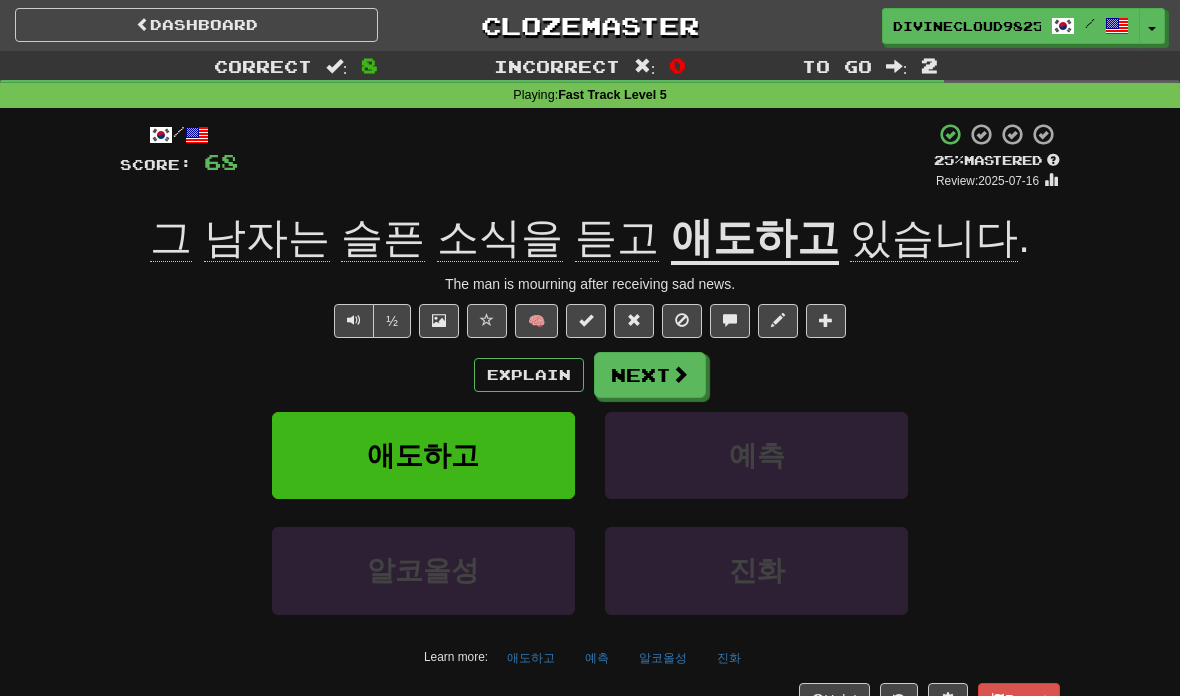 click on "Next" at bounding box center [650, 375] 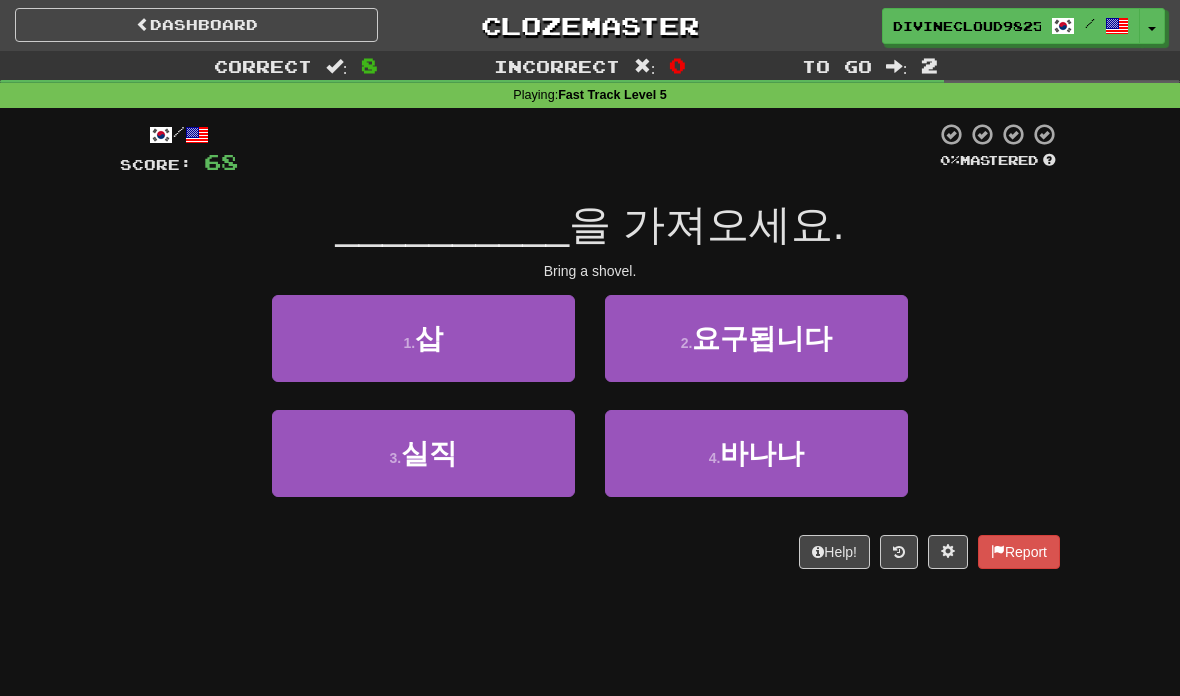 click on "1 .  삽" at bounding box center (423, 338) 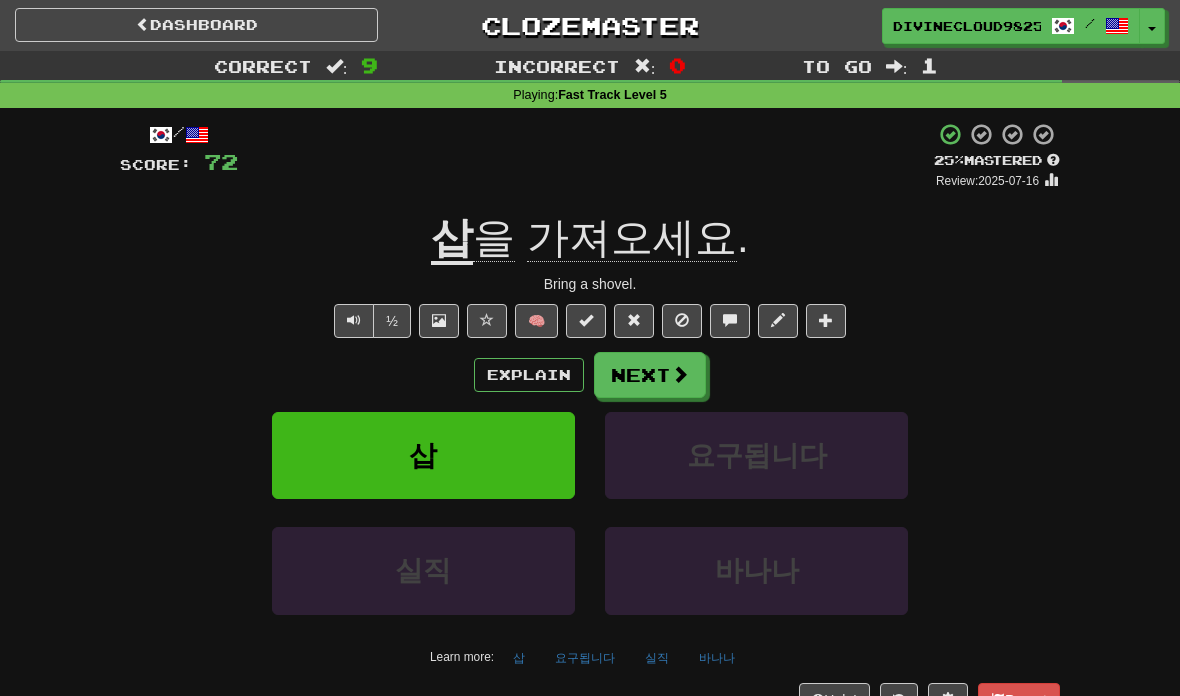 click on "Next" at bounding box center (650, 375) 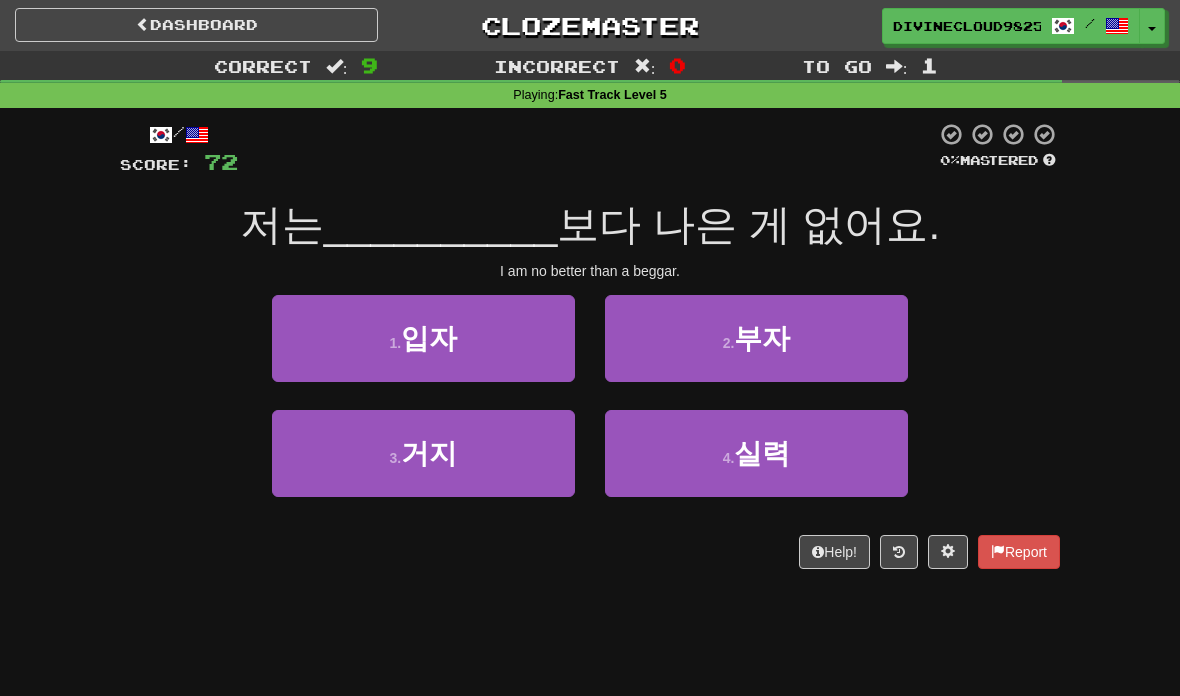 click on "3 .  거지" at bounding box center [423, 453] 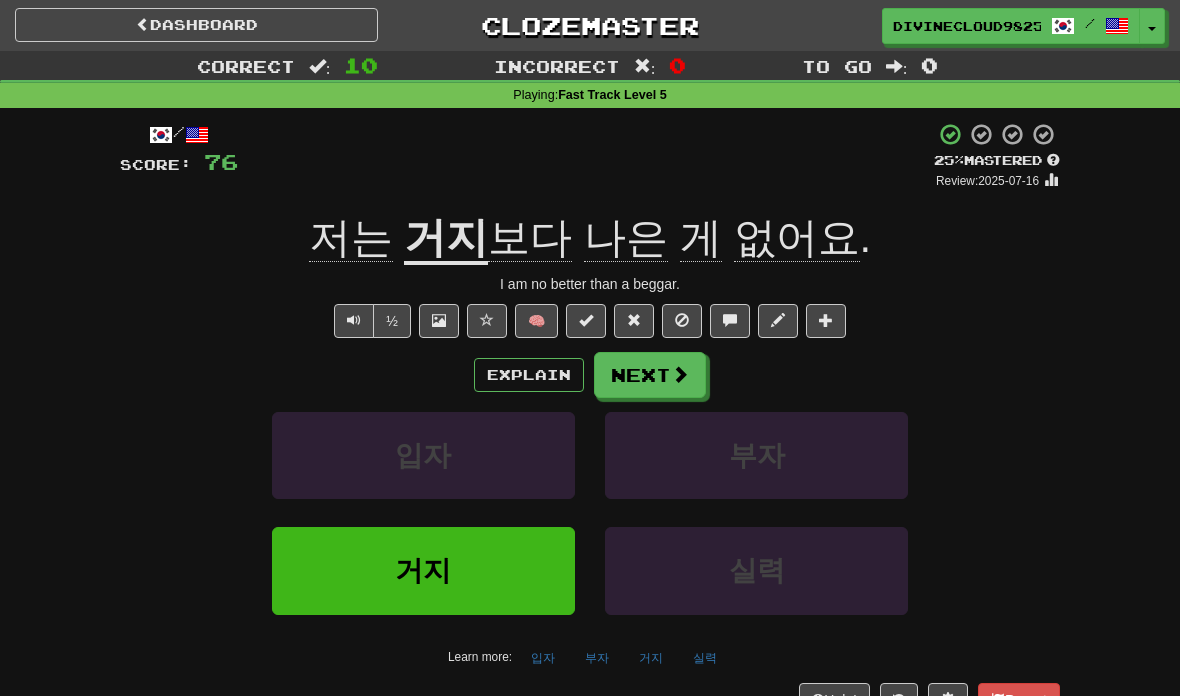 click on "Next" at bounding box center (650, 375) 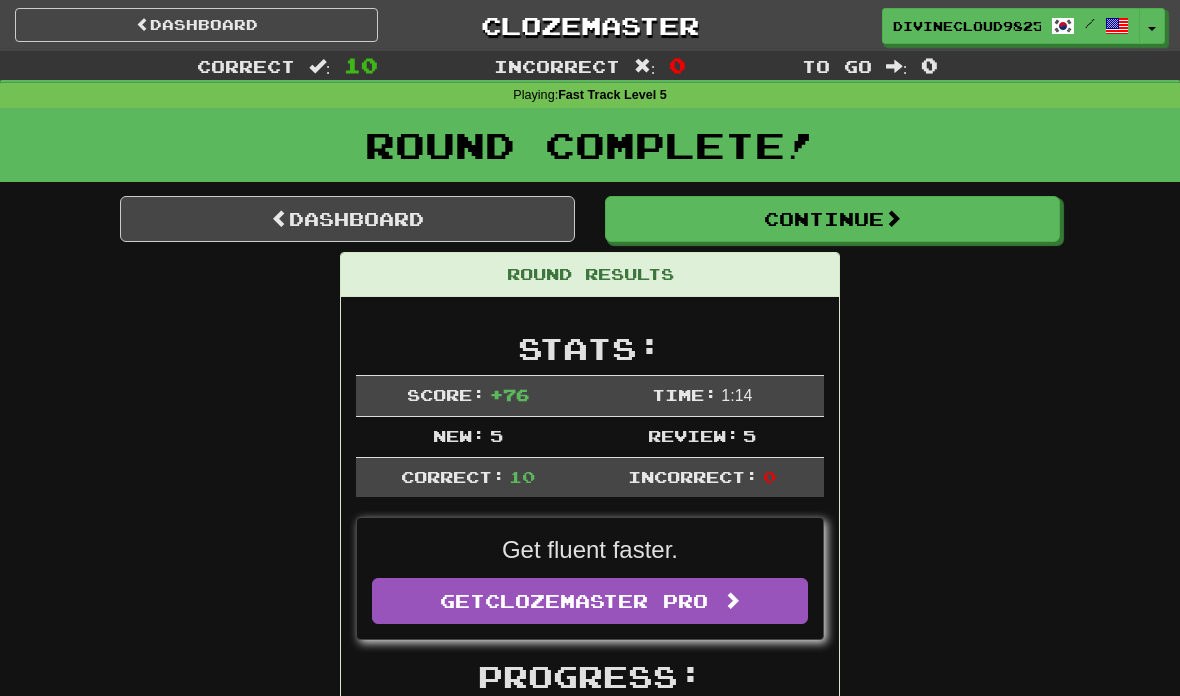 click on "Dashboard" at bounding box center [196, 25] 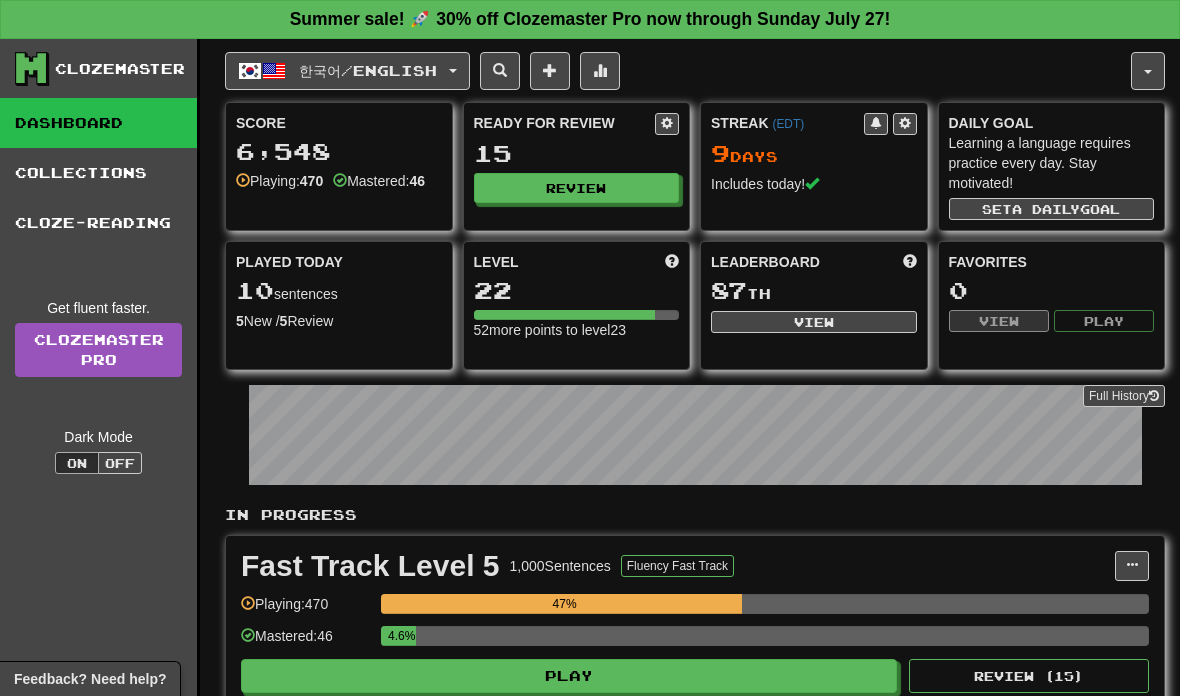 scroll, scrollTop: 0, scrollLeft: 0, axis: both 